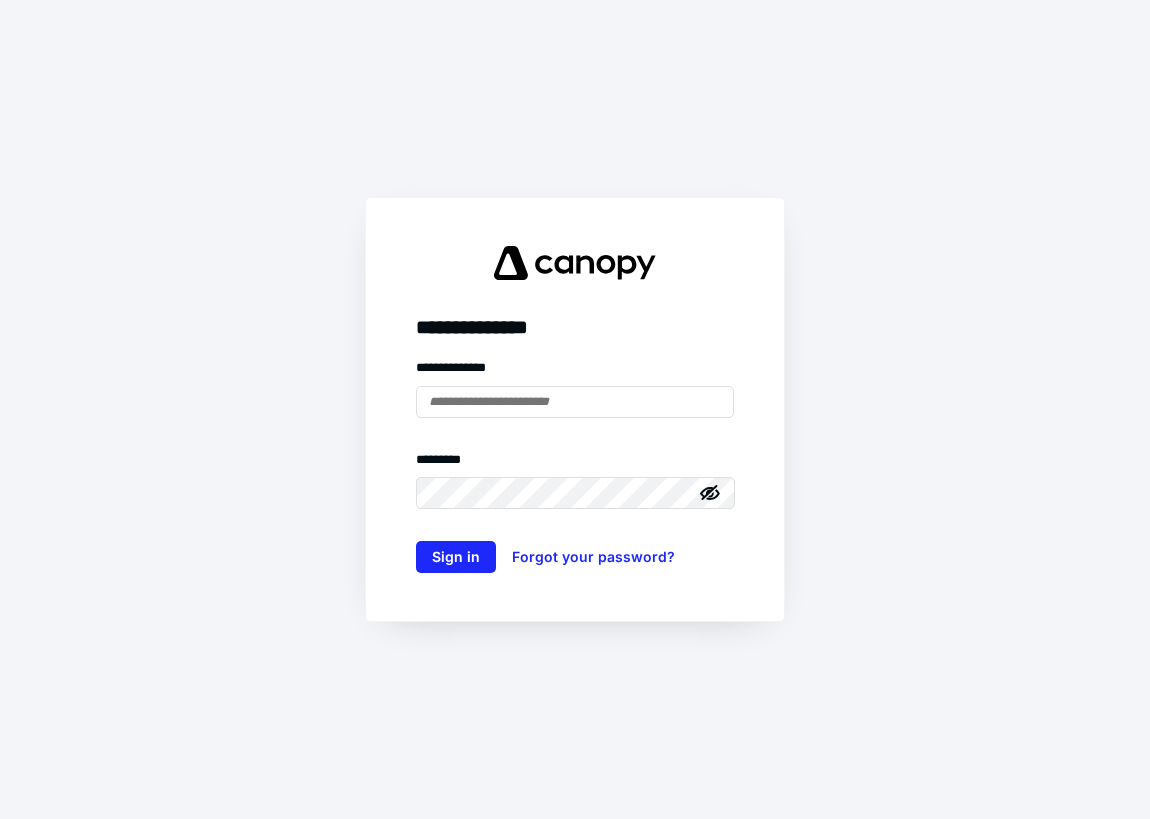scroll, scrollTop: 0, scrollLeft: 0, axis: both 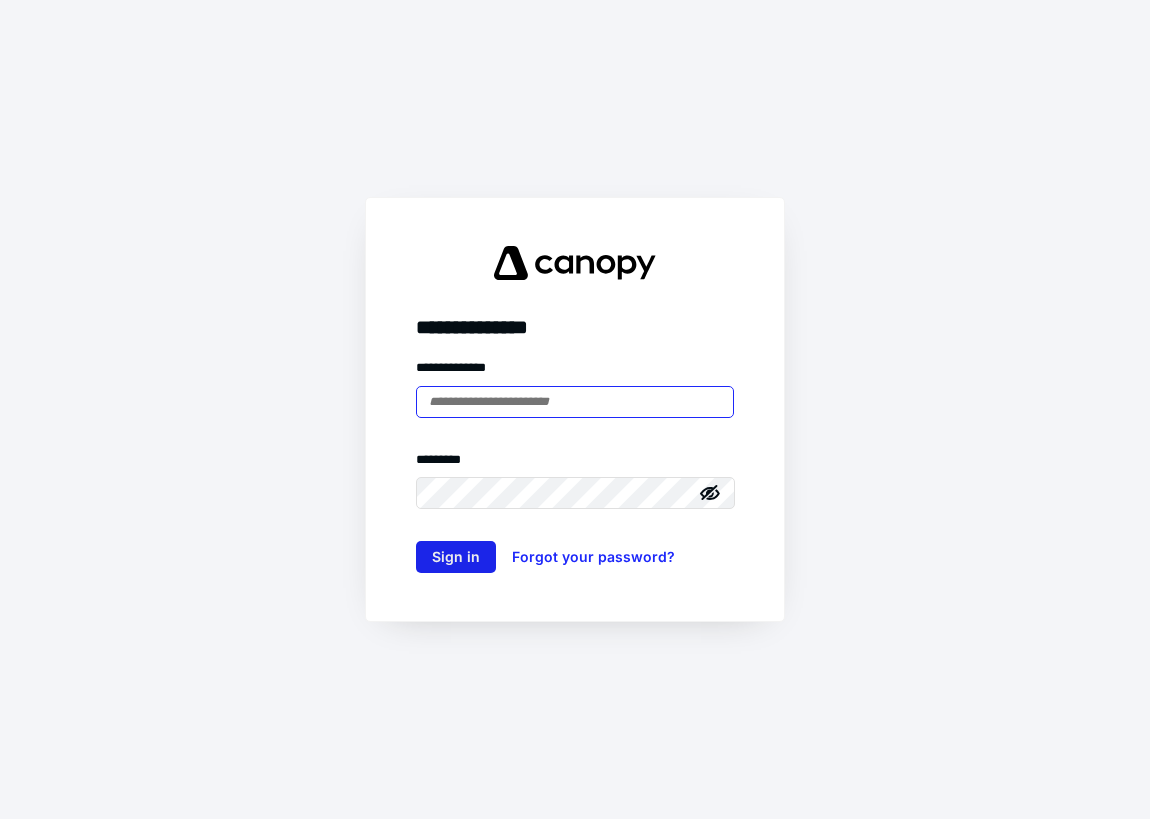 type on "**********" 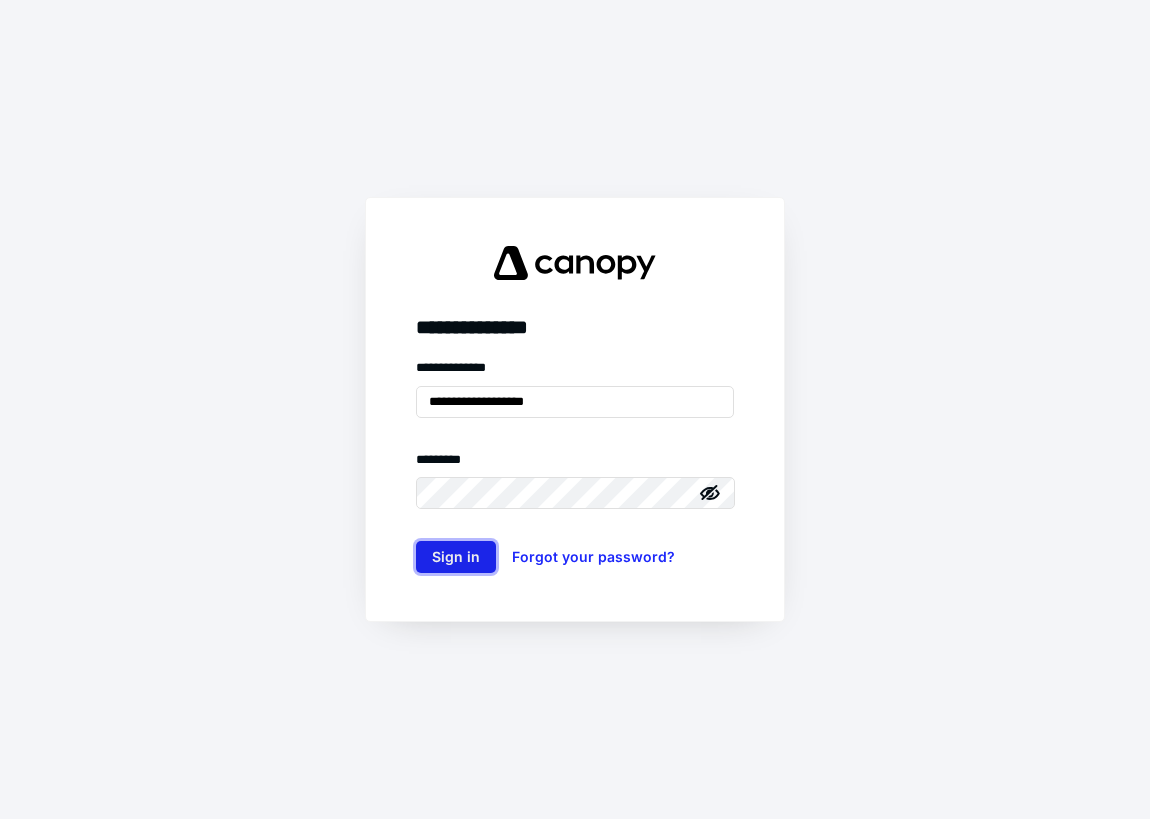 click on "Sign in" at bounding box center (456, 557) 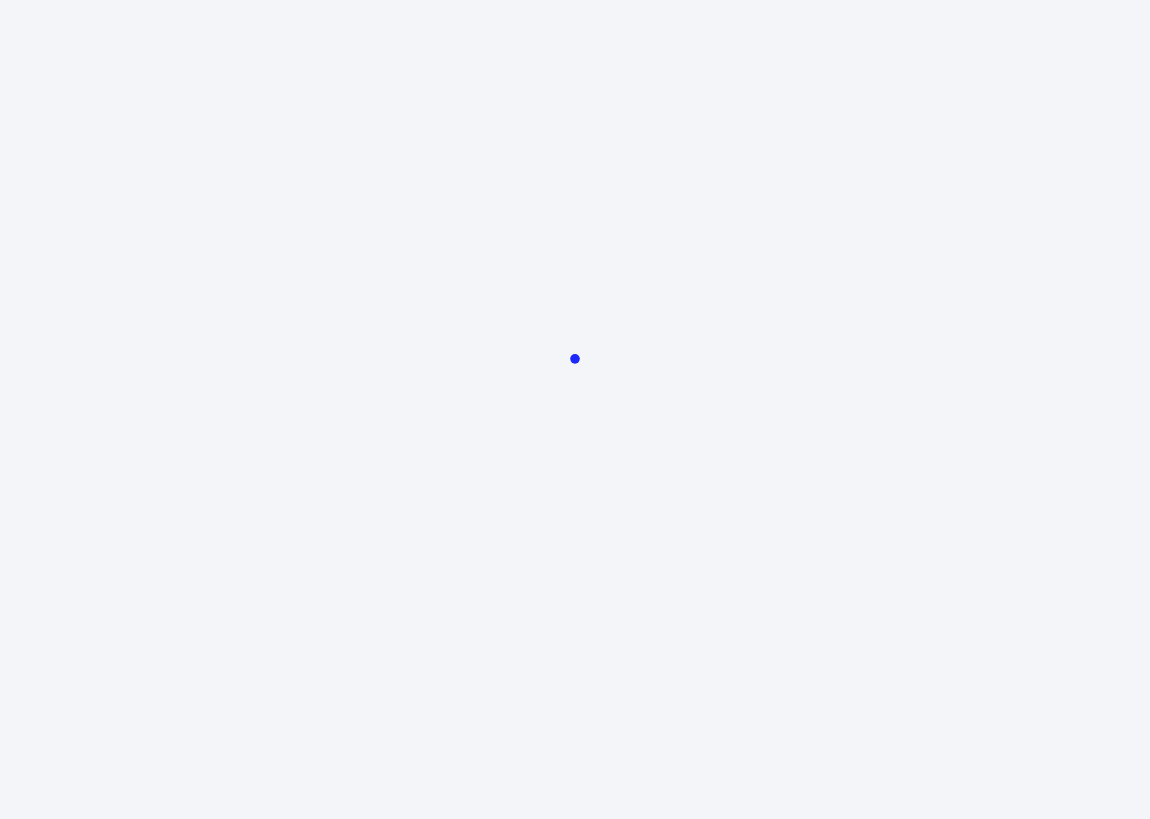scroll, scrollTop: 0, scrollLeft: 0, axis: both 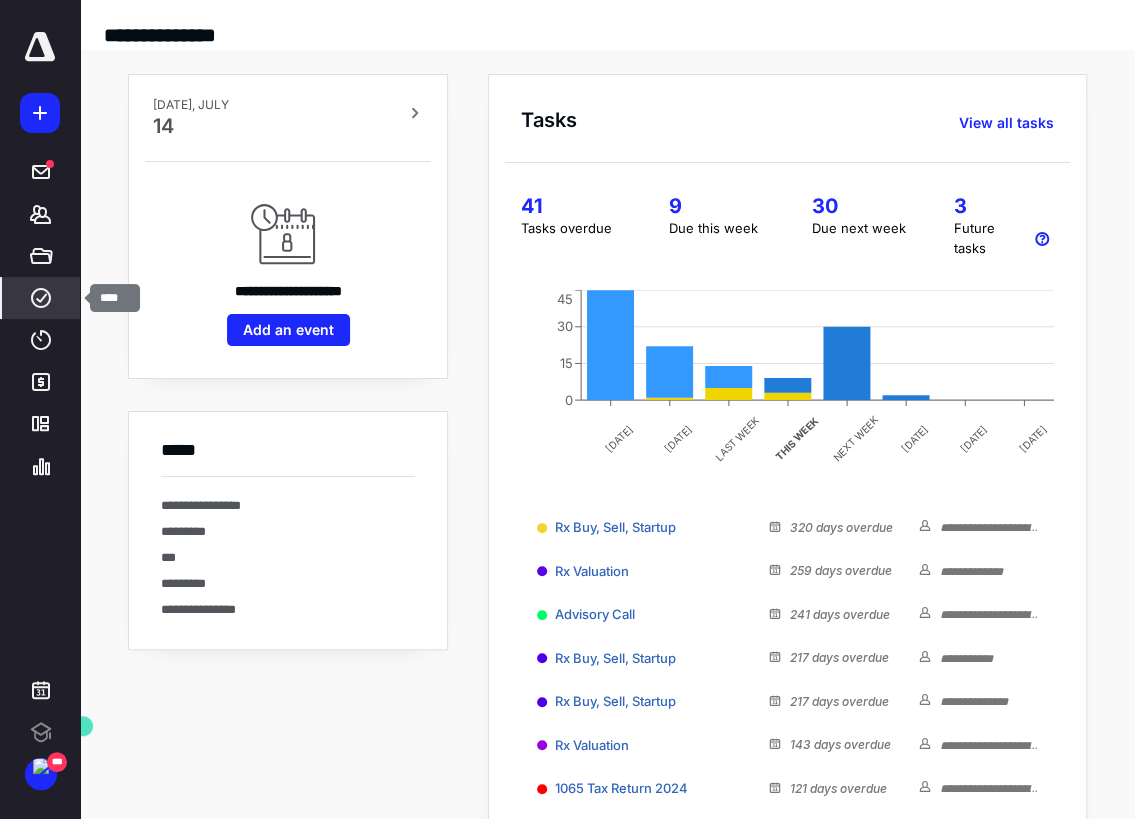 click 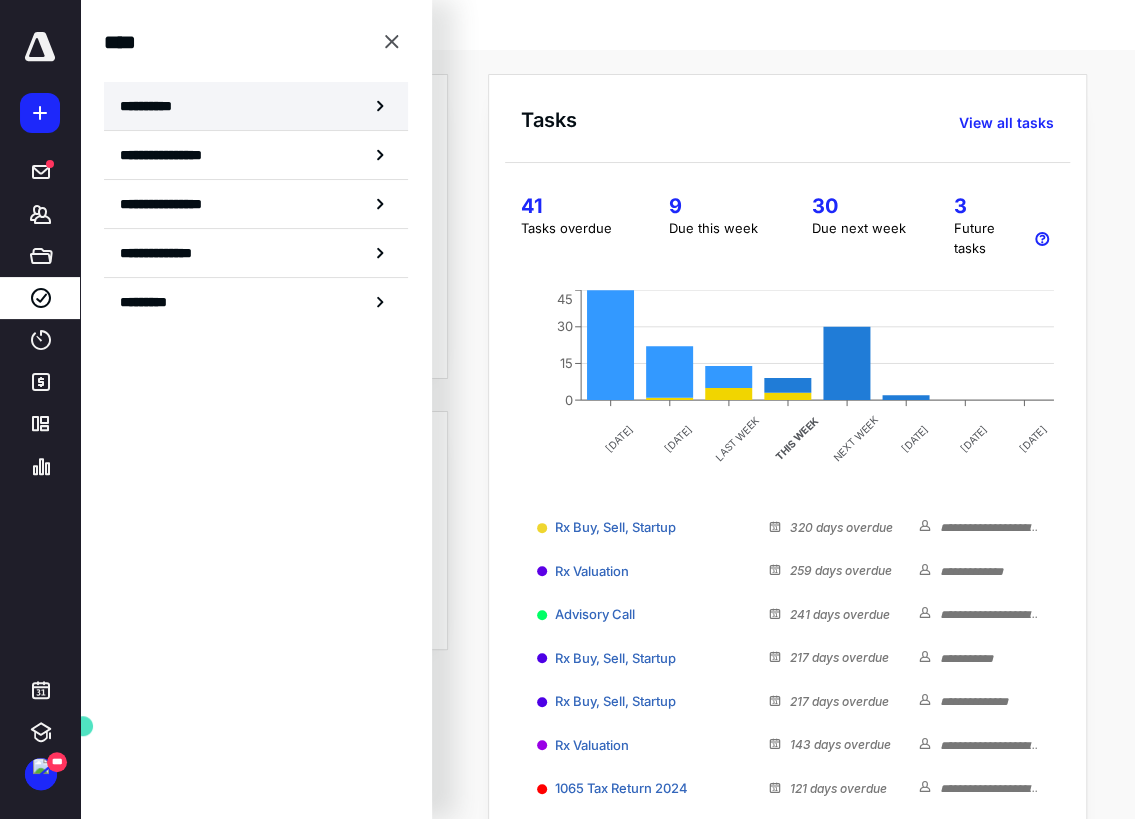 click on "**********" at bounding box center [153, 106] 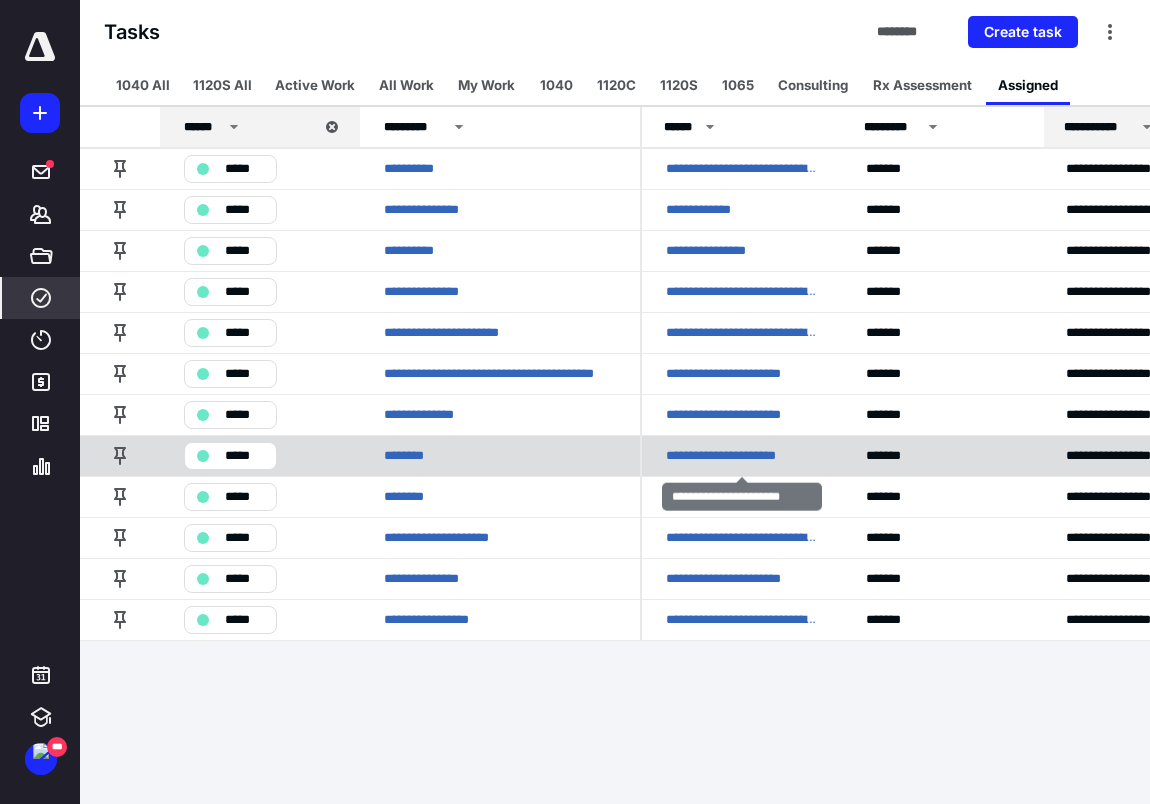 click on "**********" at bounding box center [741, 456] 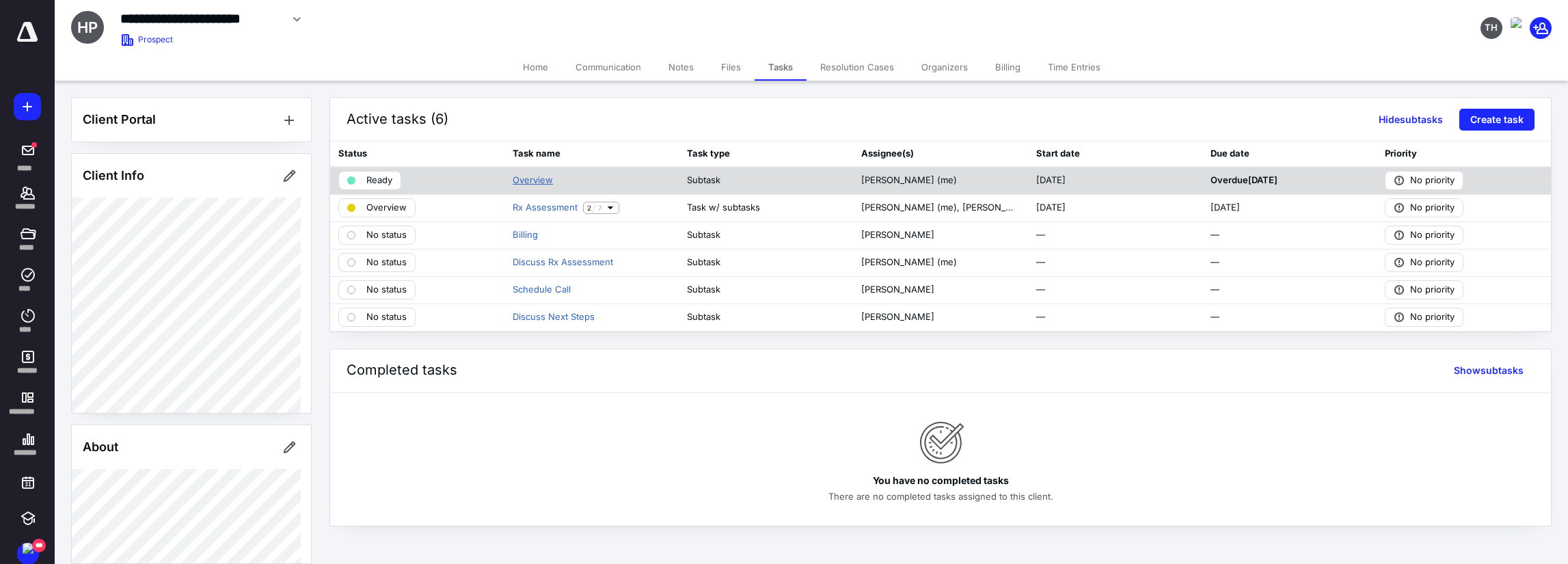 click on "Overview" at bounding box center (532, 180) 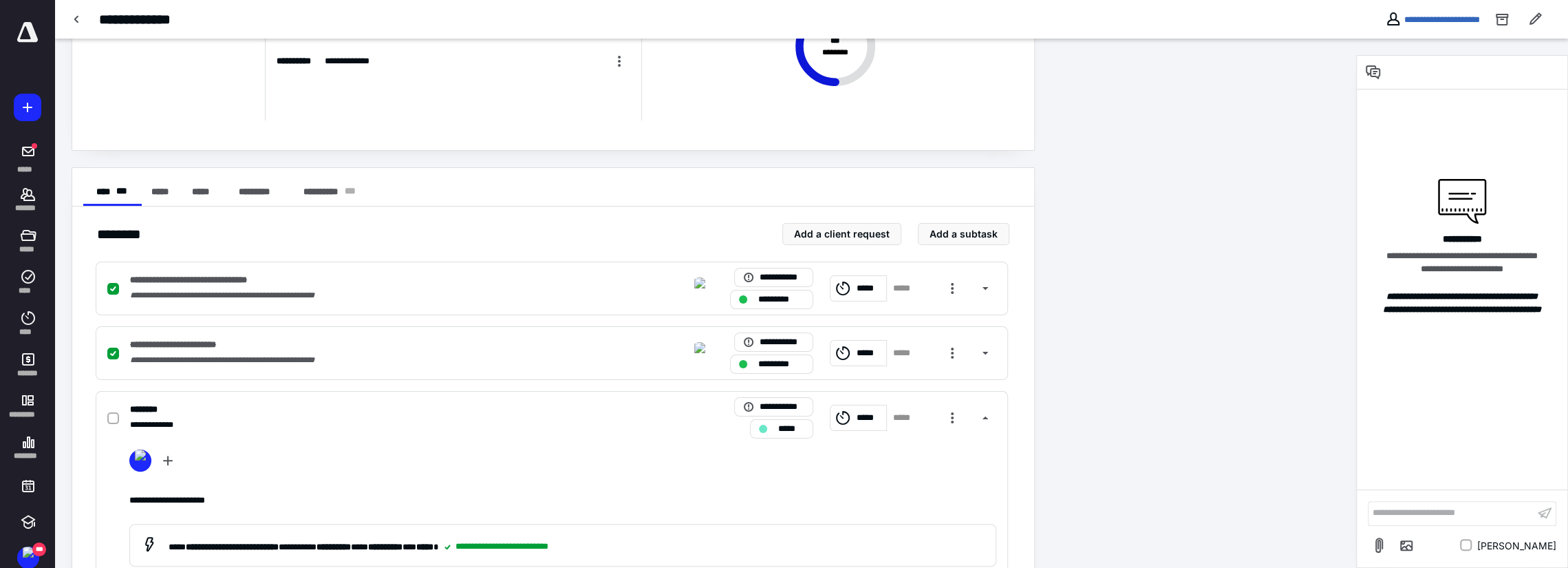 scroll, scrollTop: 138, scrollLeft: 0, axis: vertical 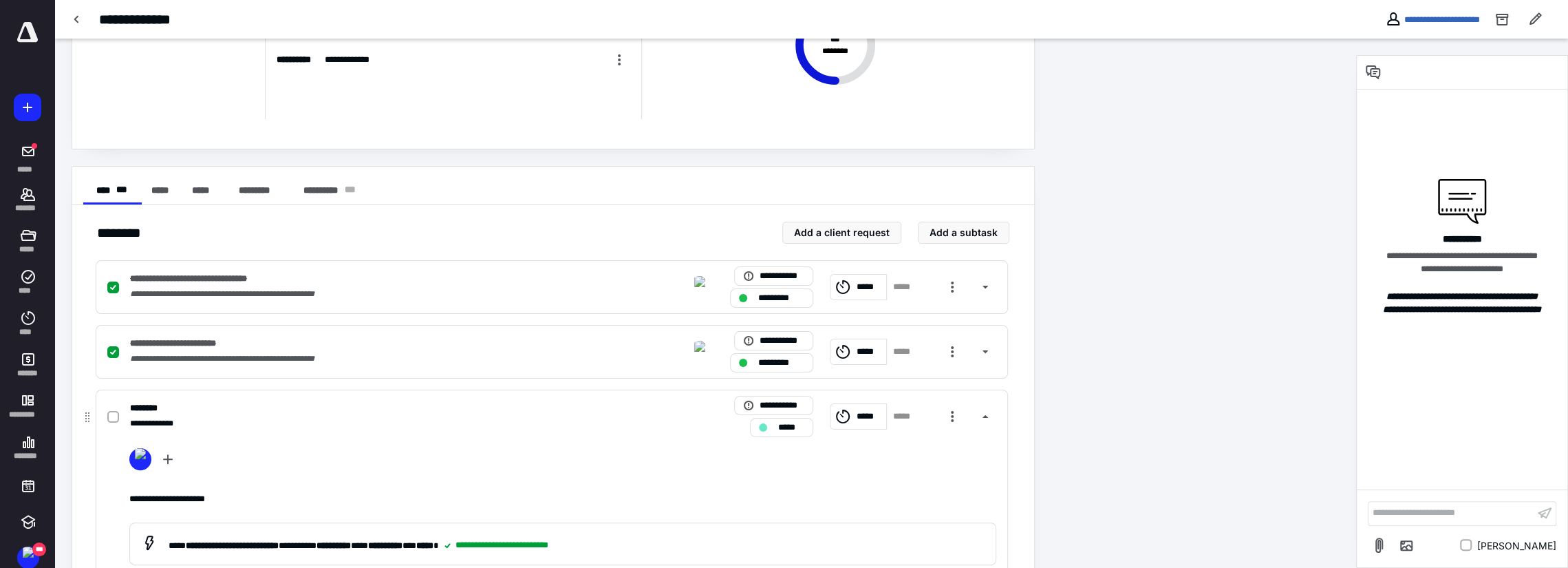 click 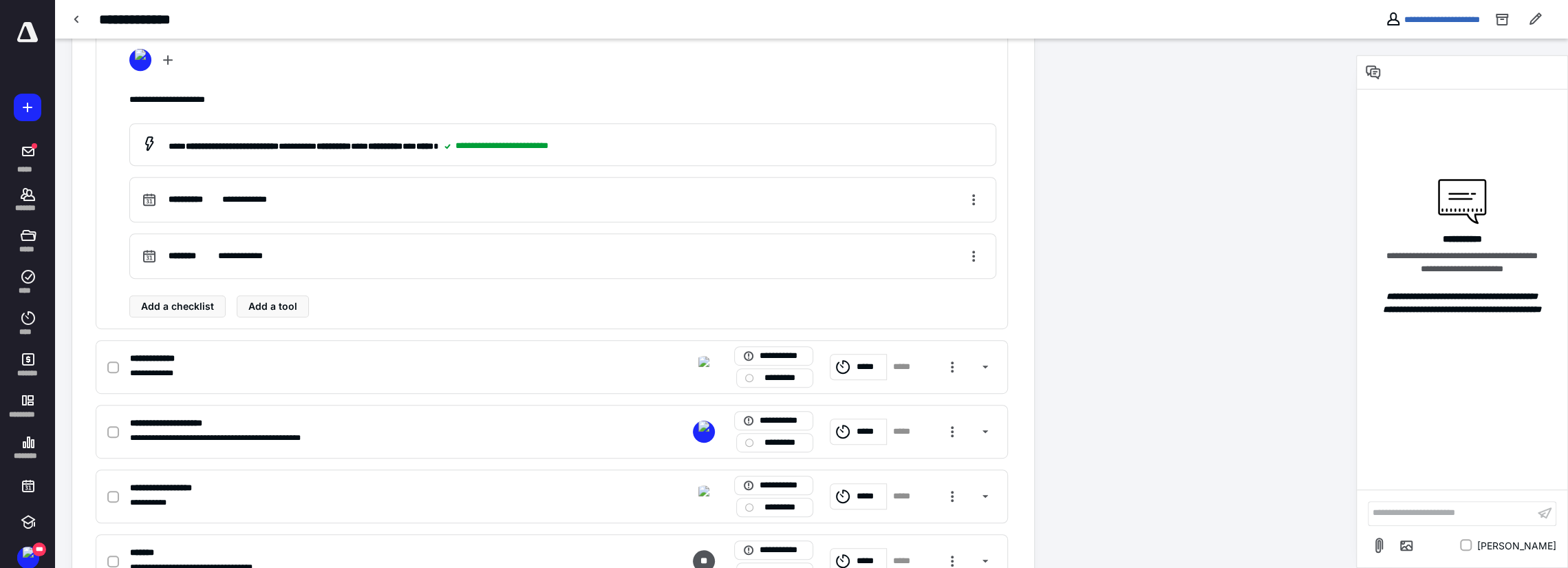 scroll, scrollTop: 551, scrollLeft: 0, axis: vertical 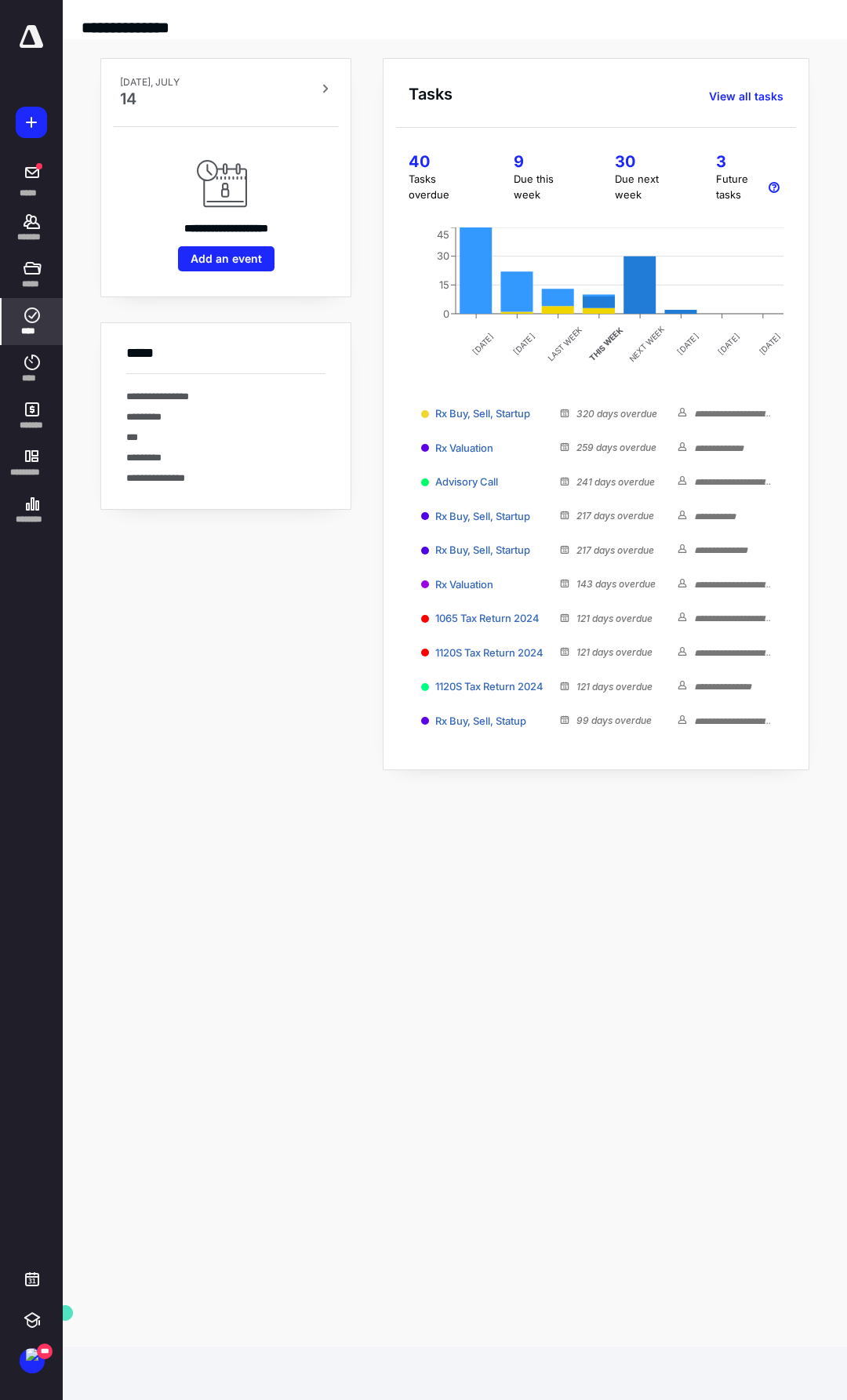 click 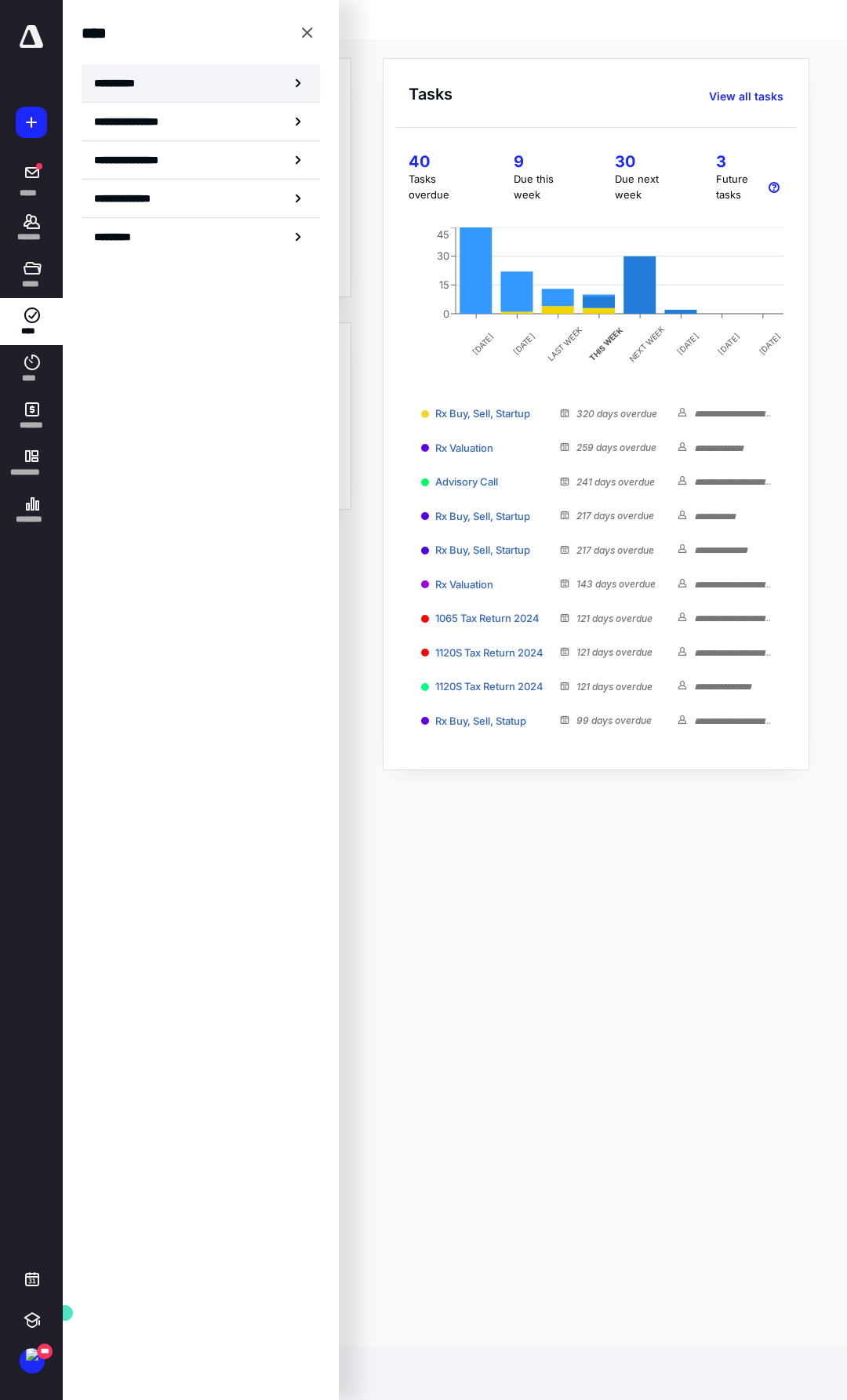 click on "**********" at bounding box center [120, 83] 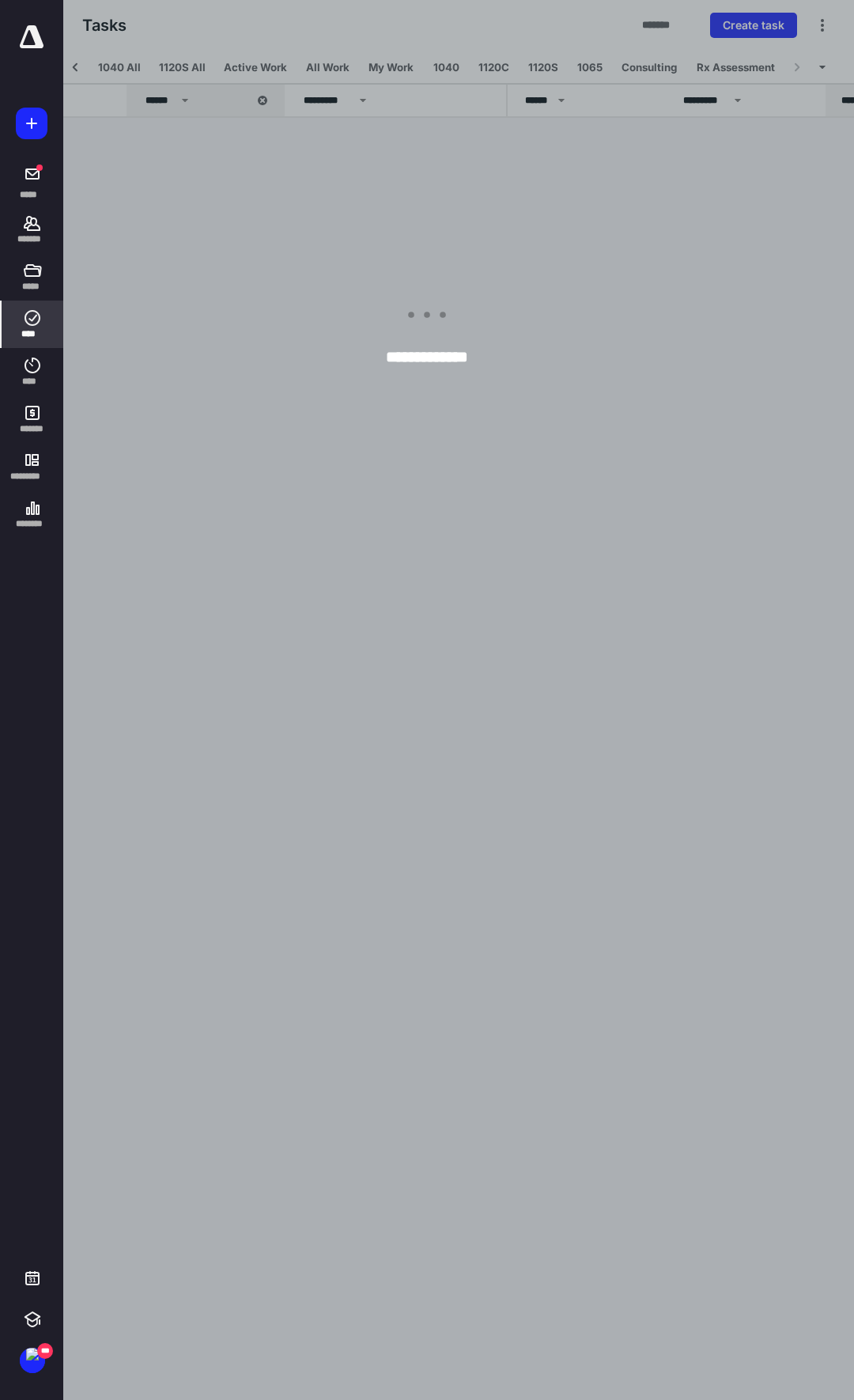 scroll, scrollTop: 0, scrollLeft: 69, axis: horizontal 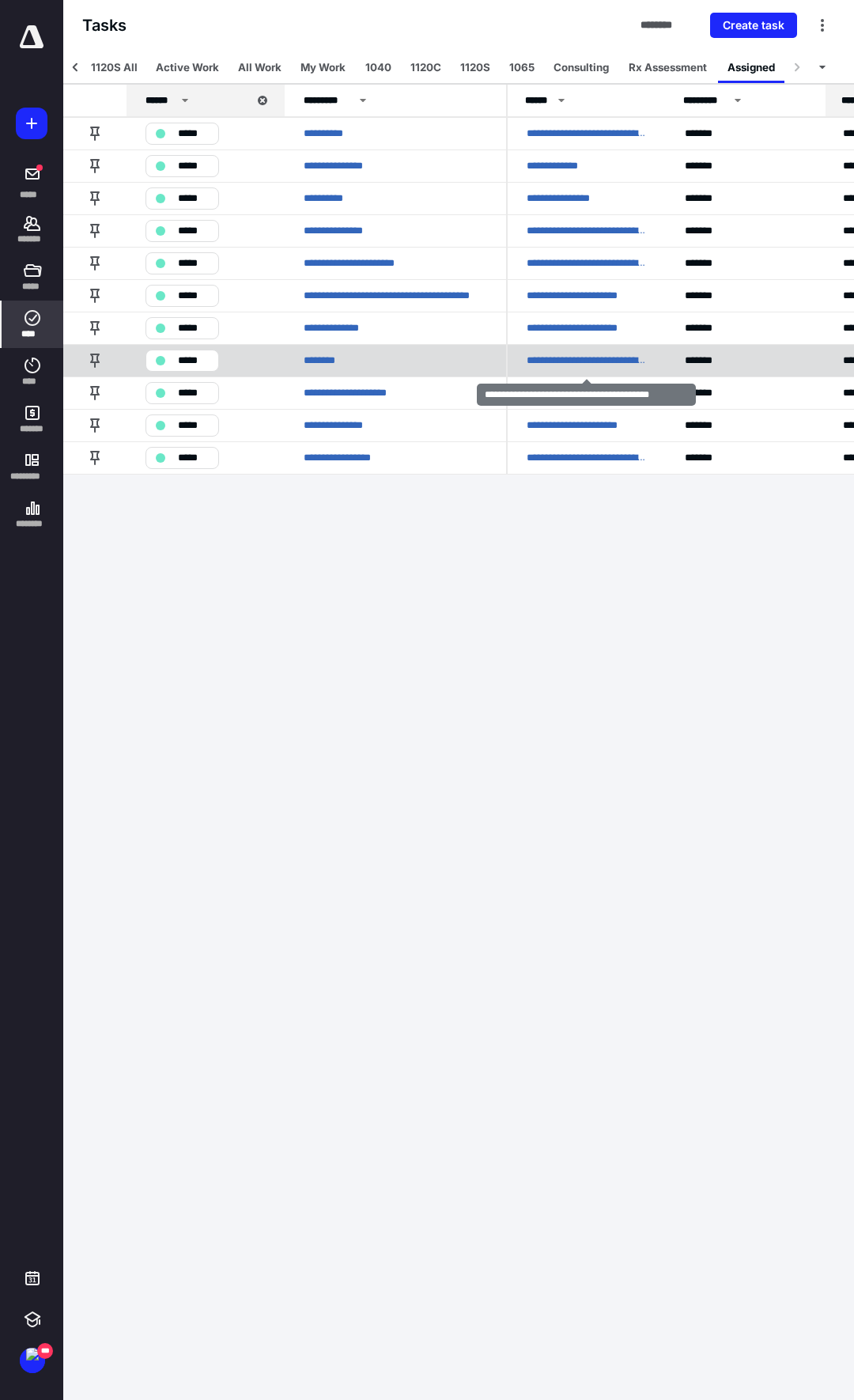 click on "**********" at bounding box center [587, 361] 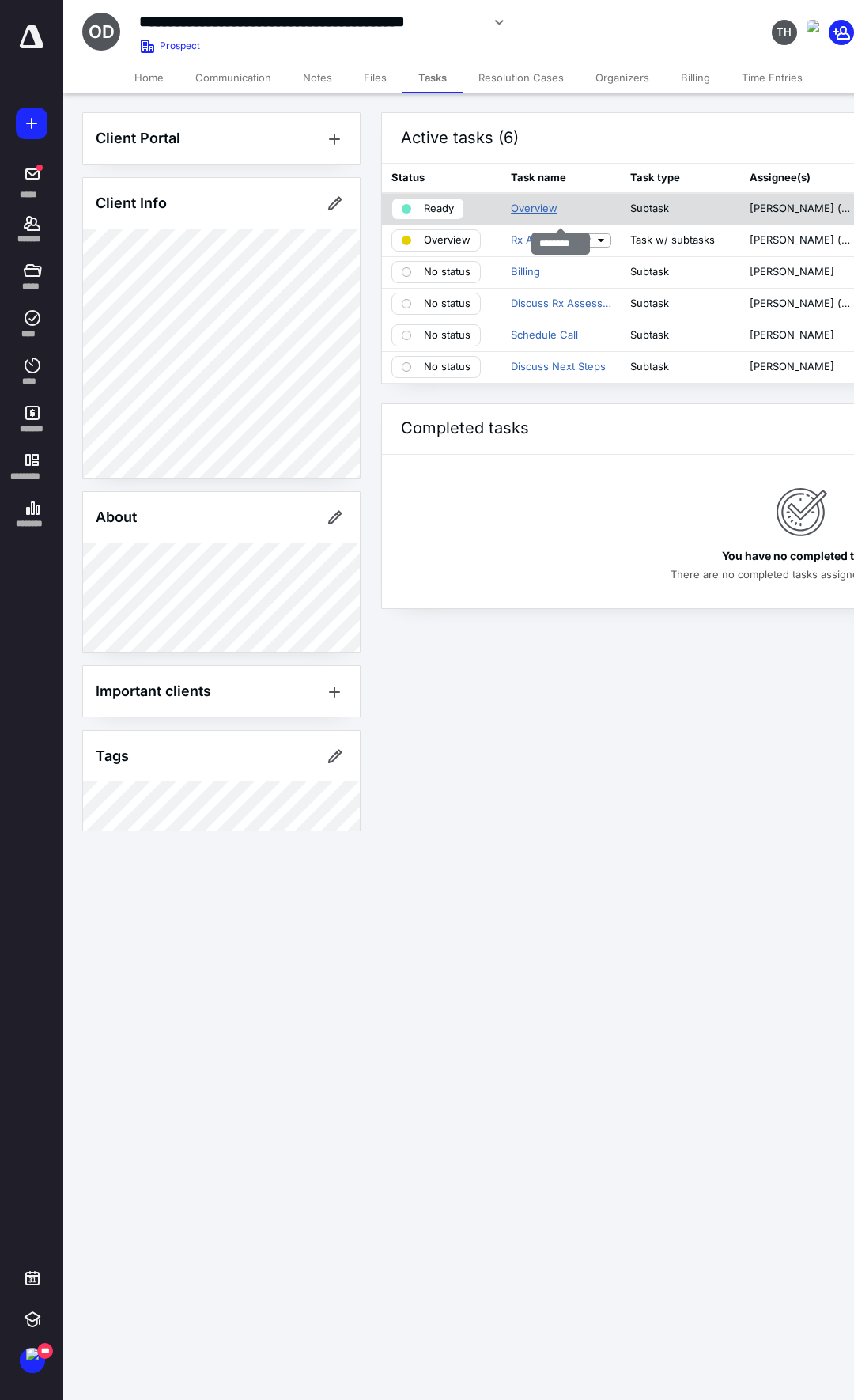 click on "Overview" at bounding box center (534, 209) 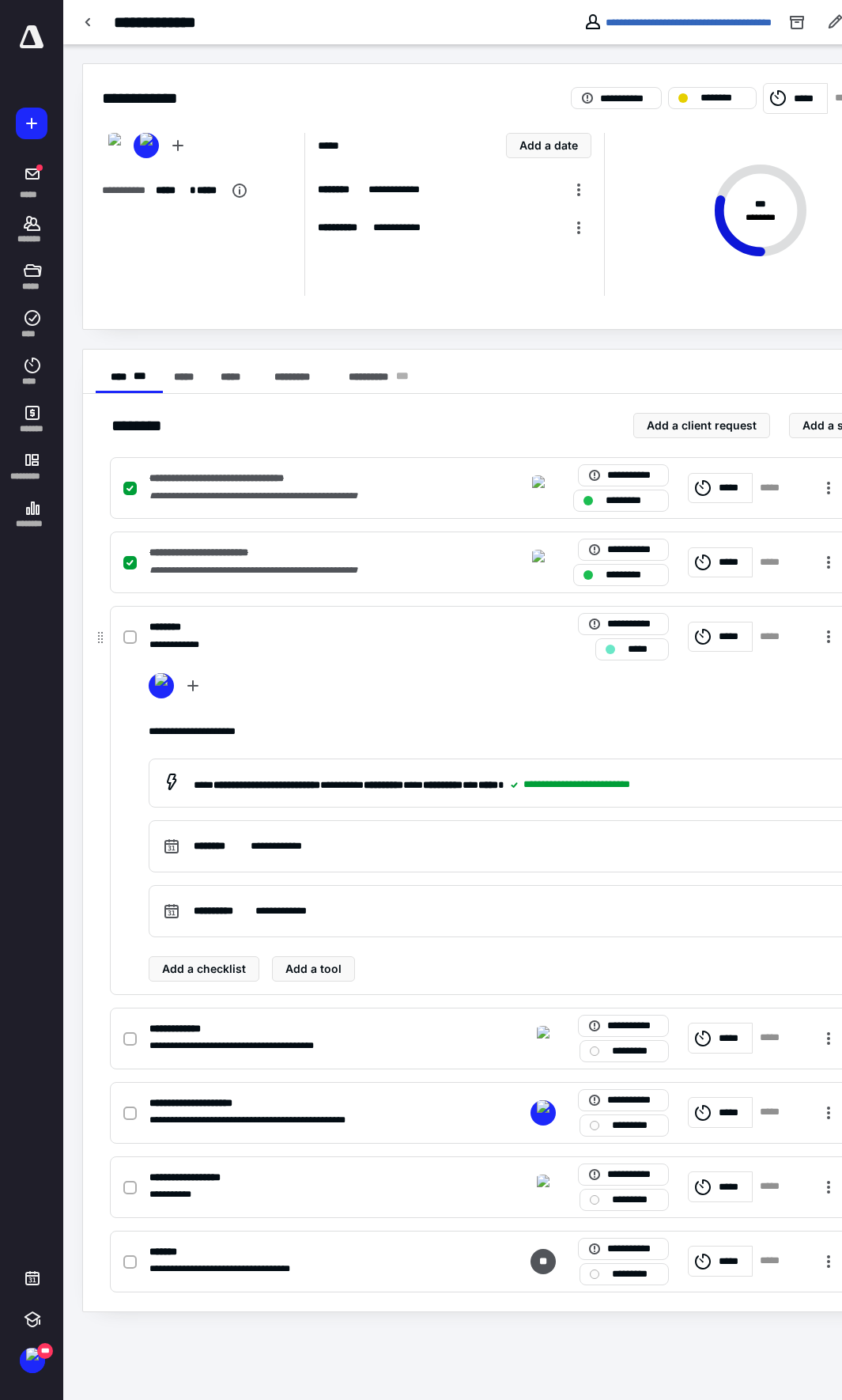 click 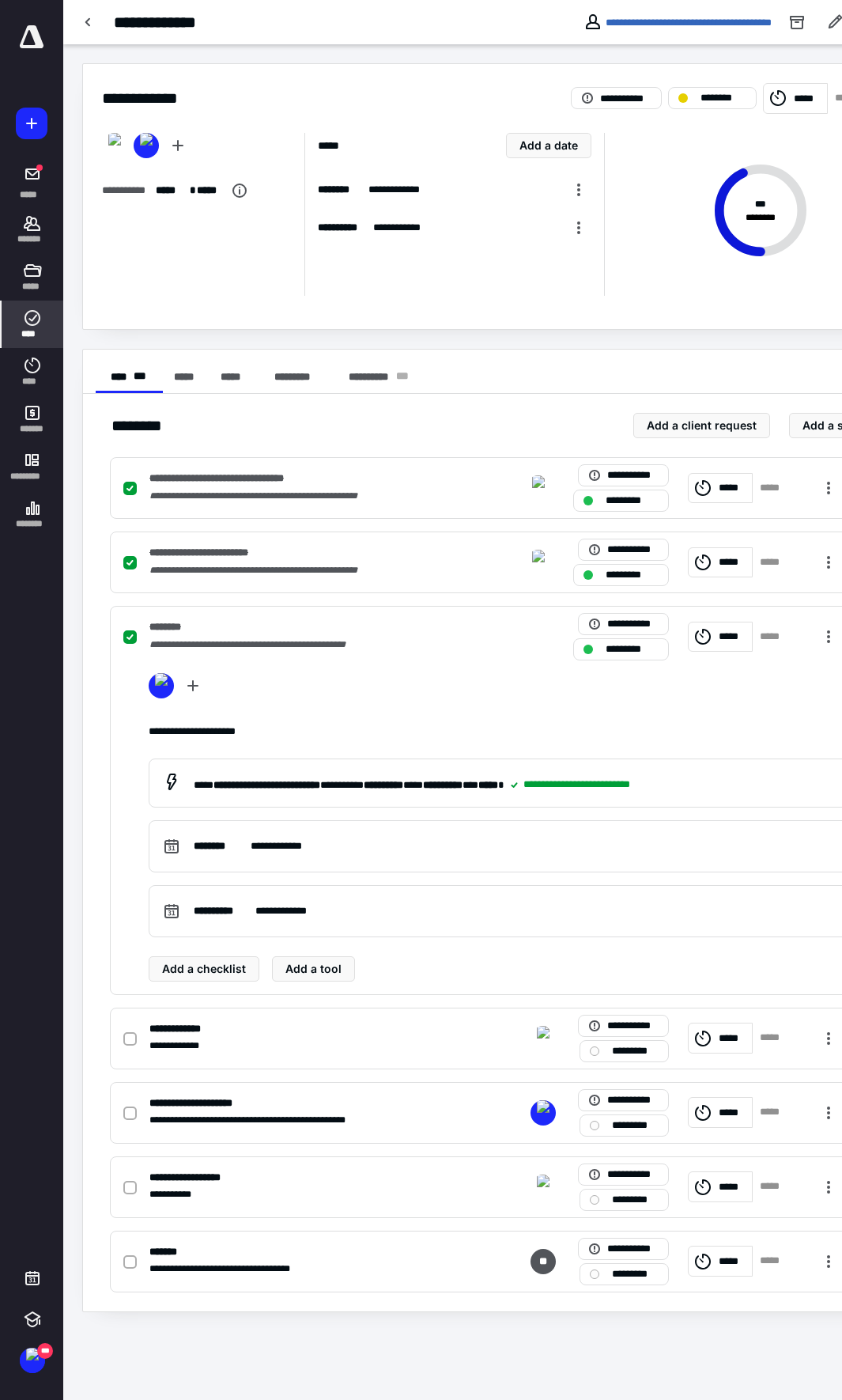click 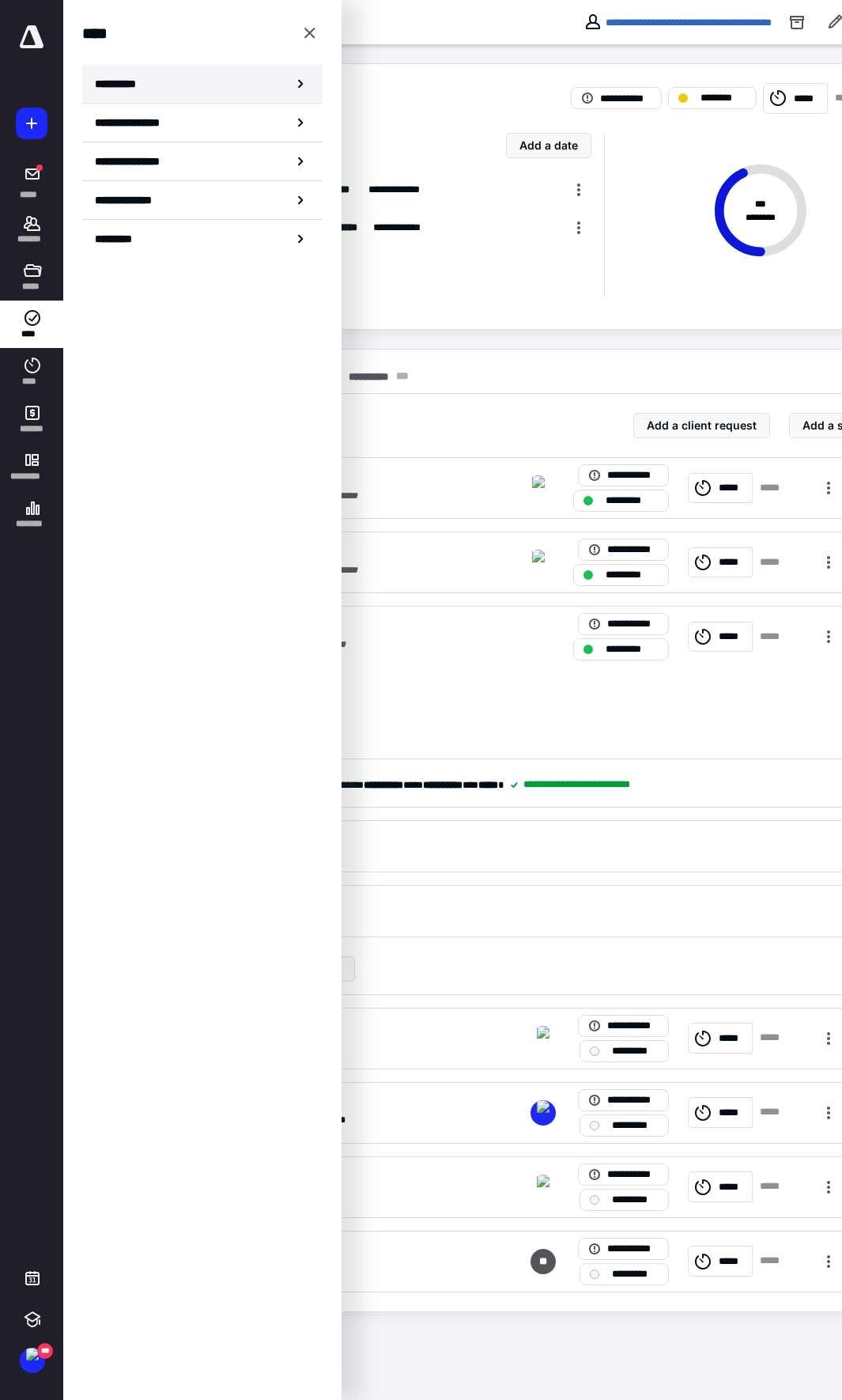 click on "**********" at bounding box center (121, 84) 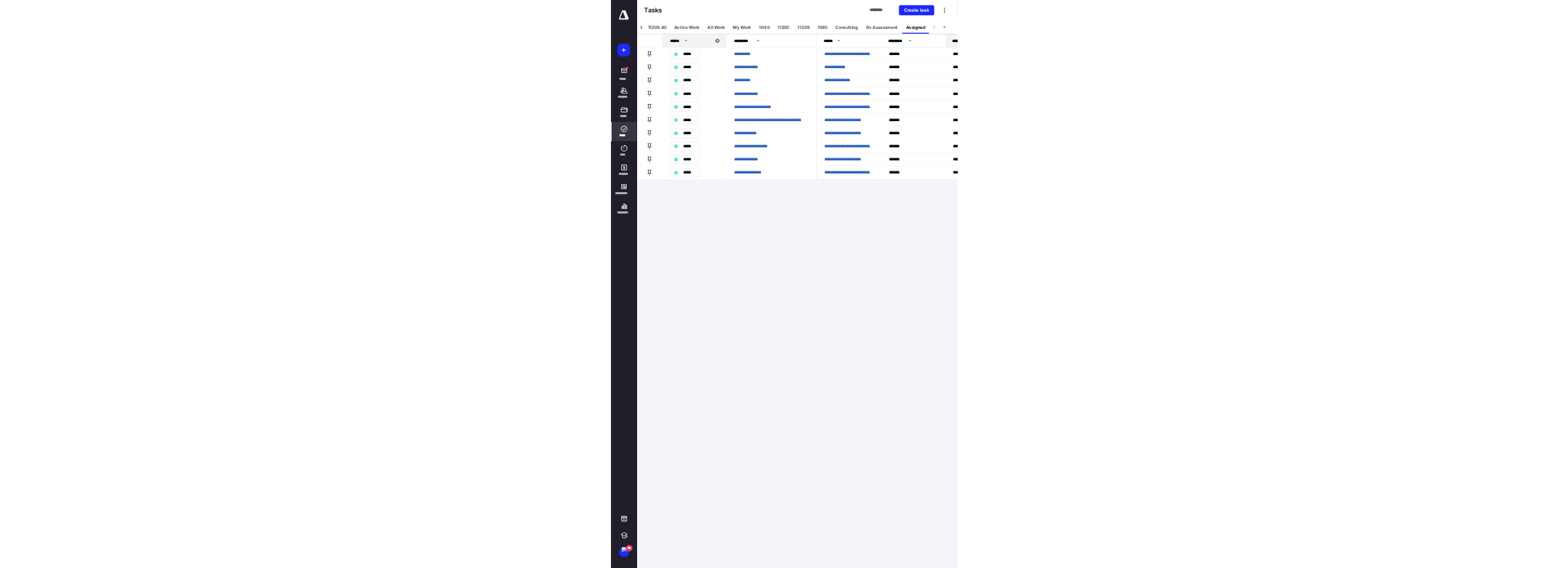 scroll, scrollTop: 0, scrollLeft: 0, axis: both 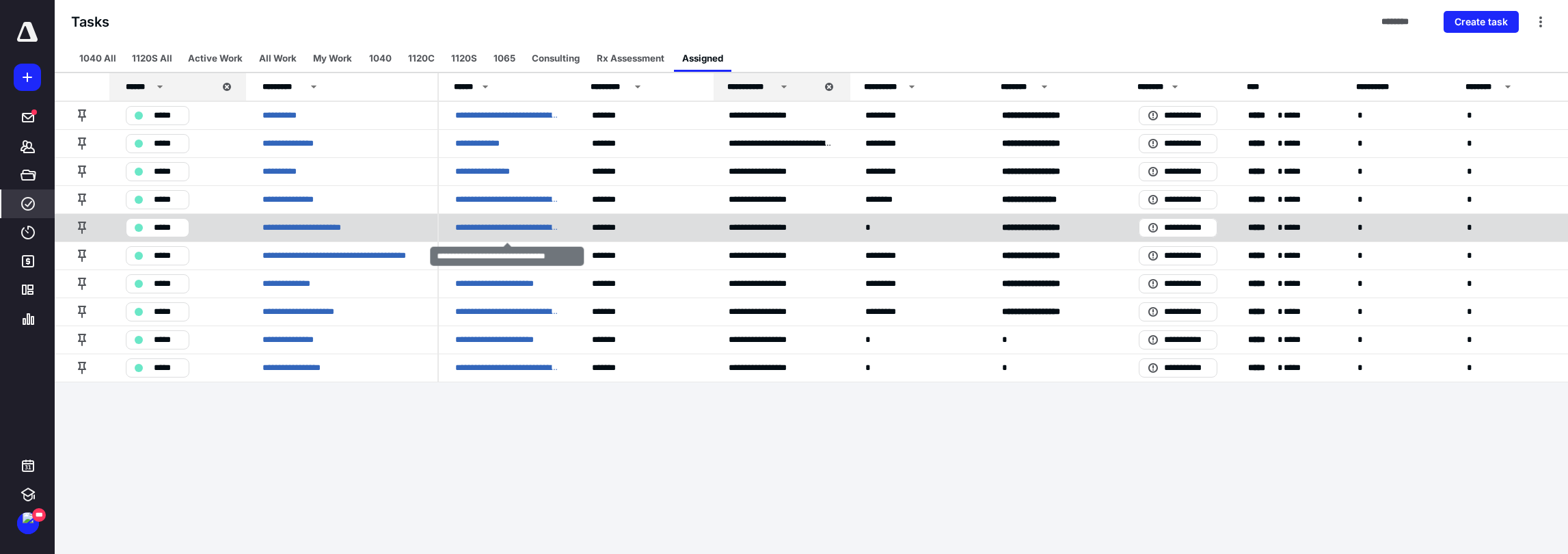 click on "**********" at bounding box center [507, 228] 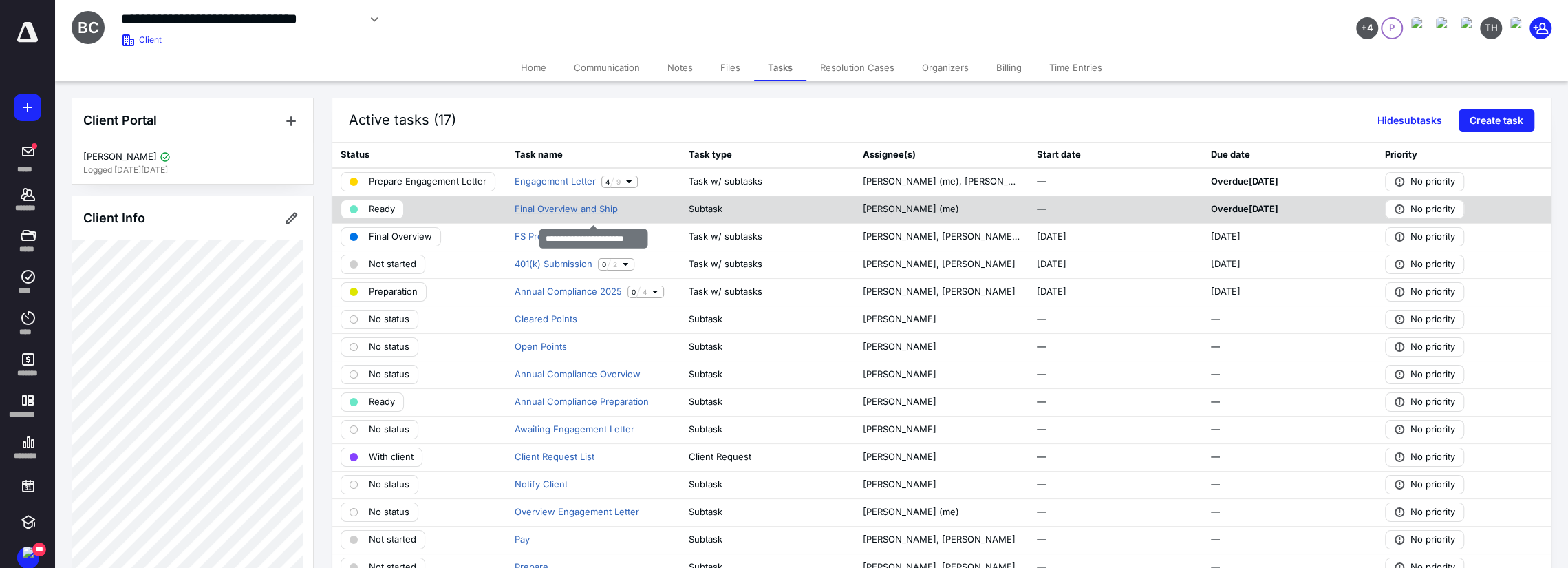 click on "Final Overview and Ship" at bounding box center (566, 209) 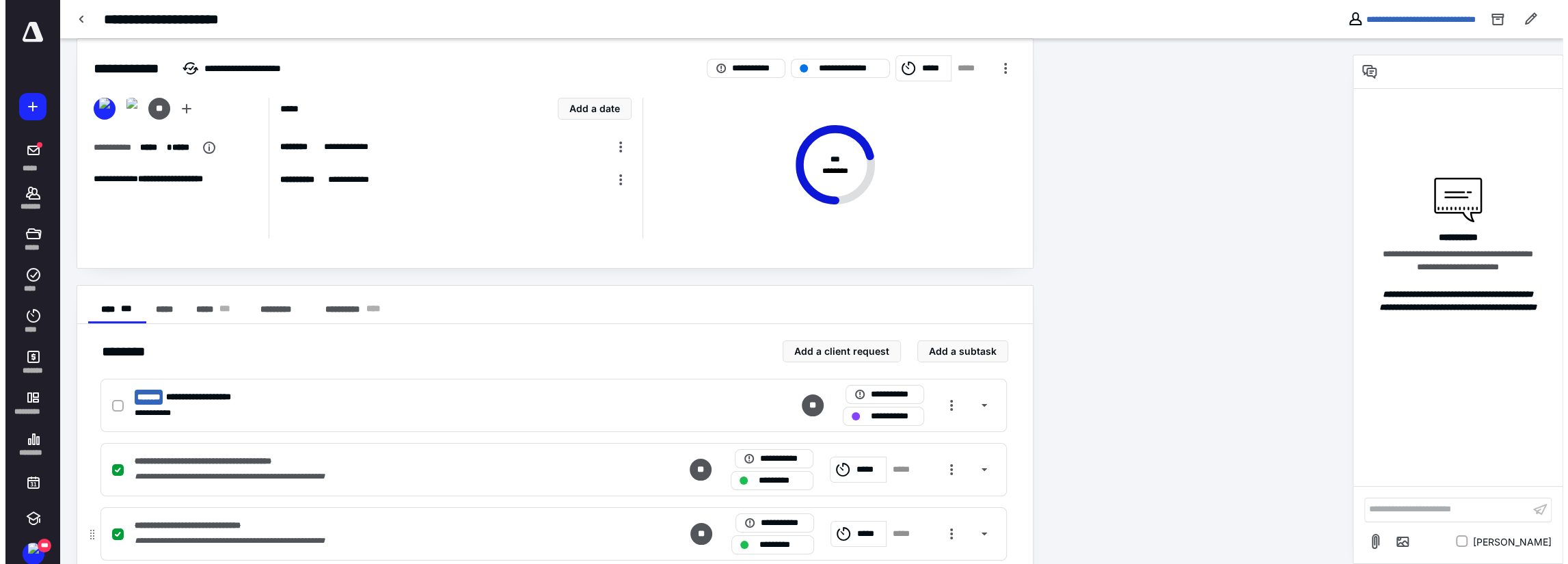 scroll, scrollTop: 0, scrollLeft: 0, axis: both 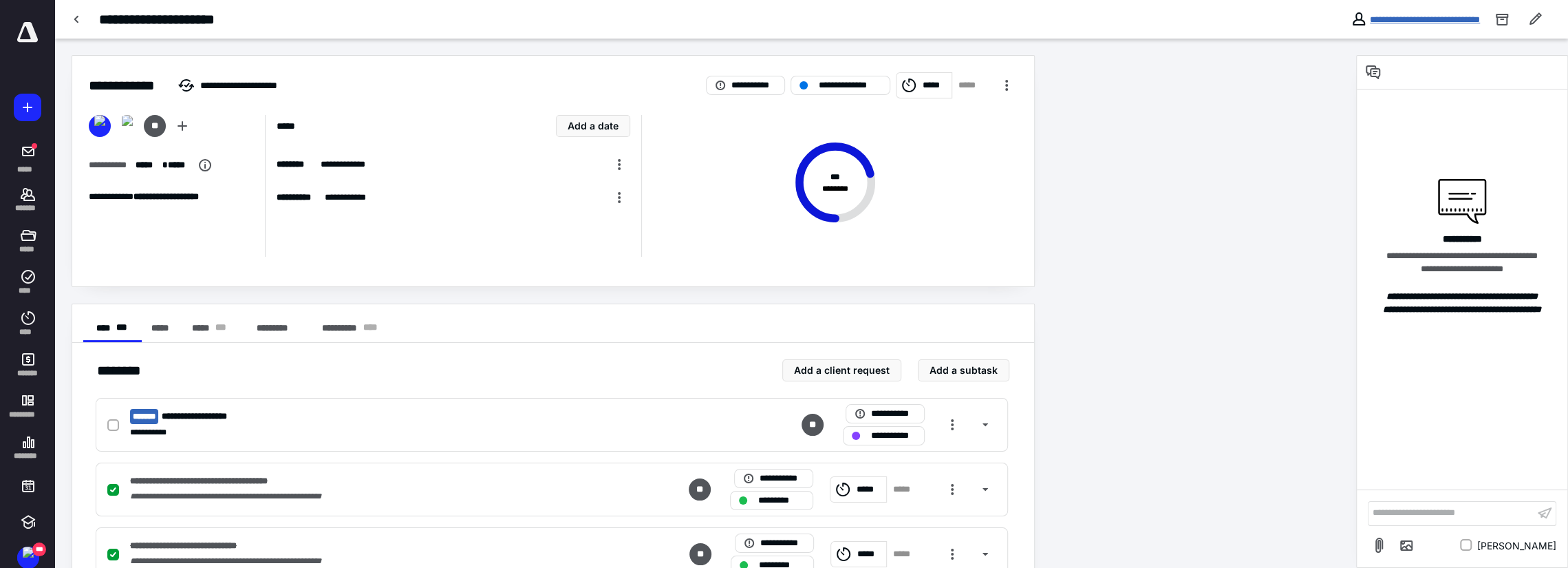 click on "**********" at bounding box center [1425, 19] 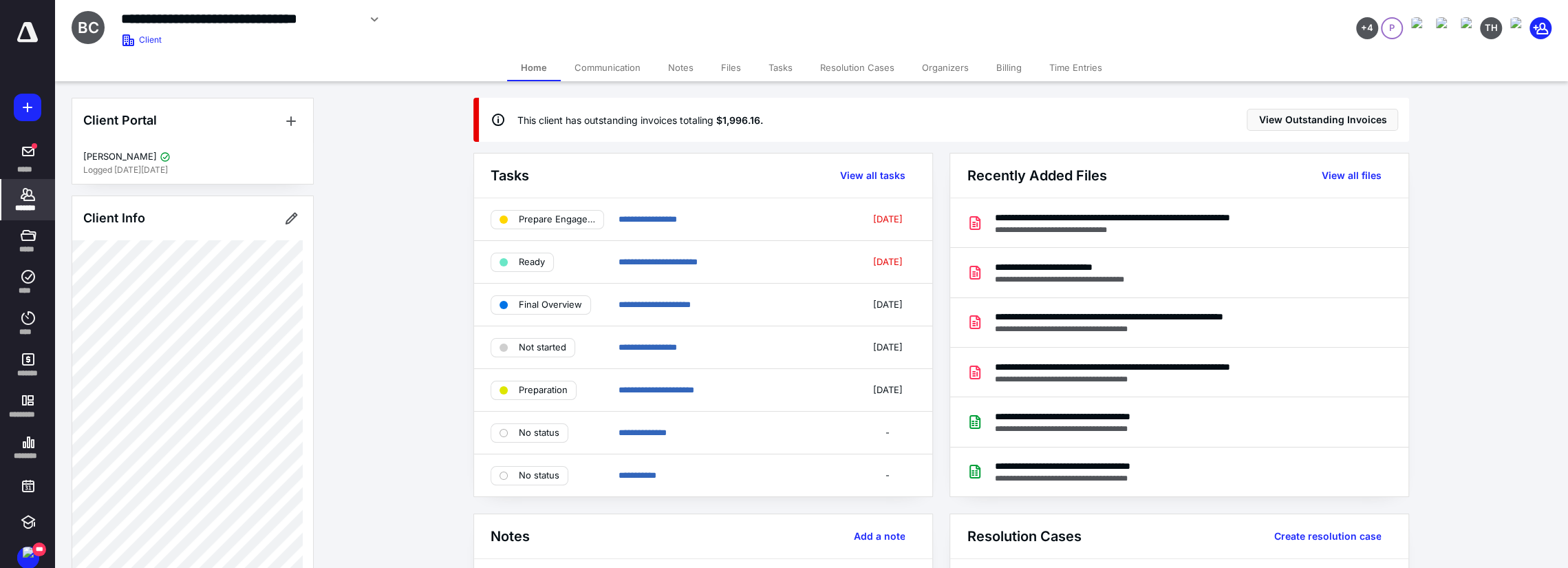 click on "Files" at bounding box center (731, 67) 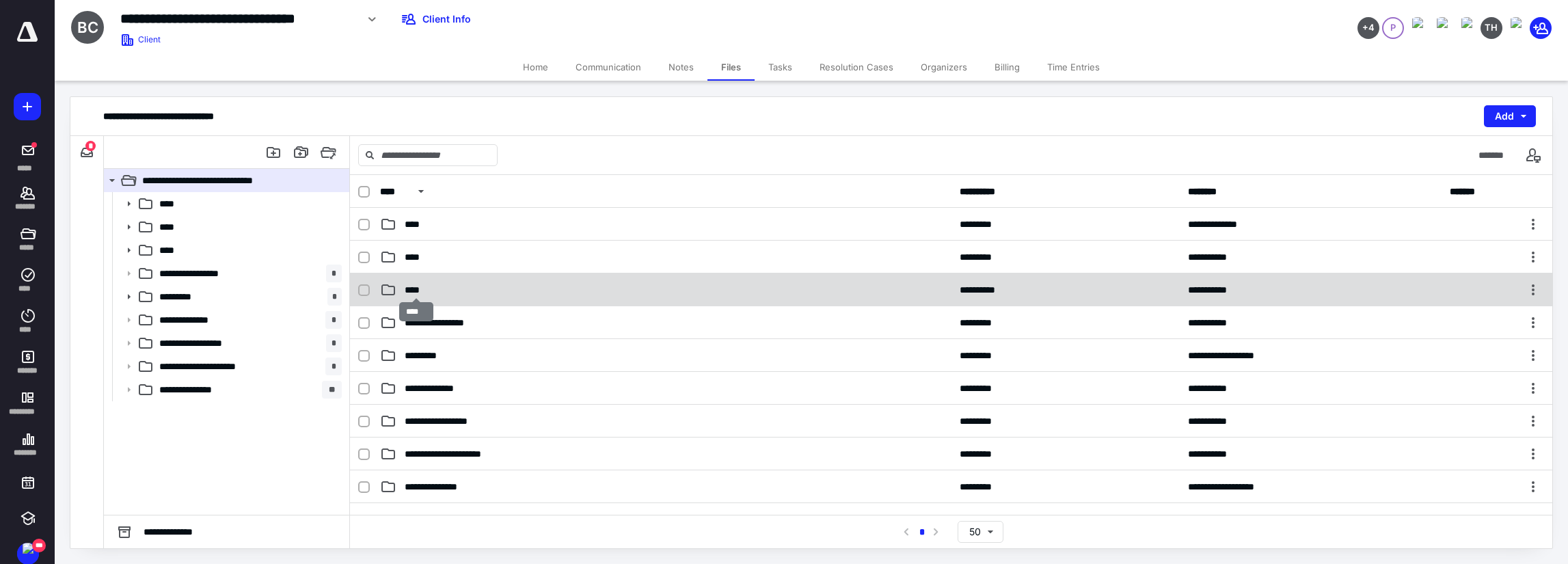 click on "****" at bounding box center [416, 290] 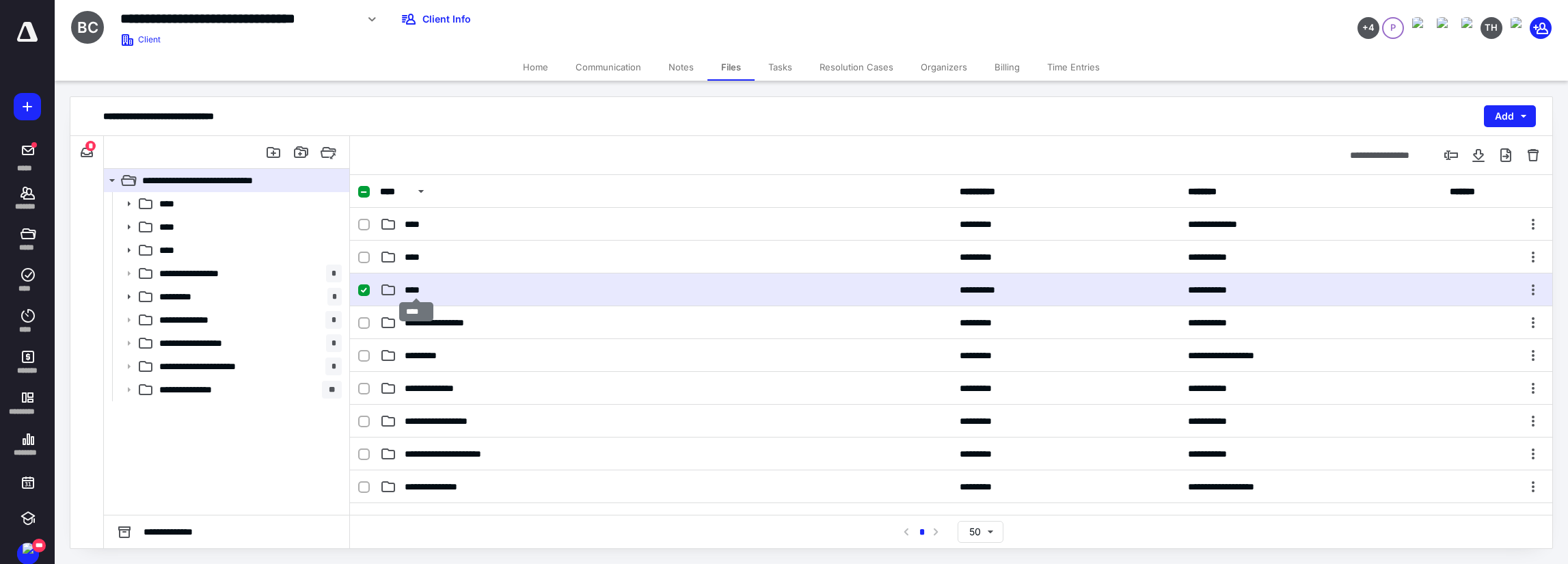 click on "****" at bounding box center (416, 290) 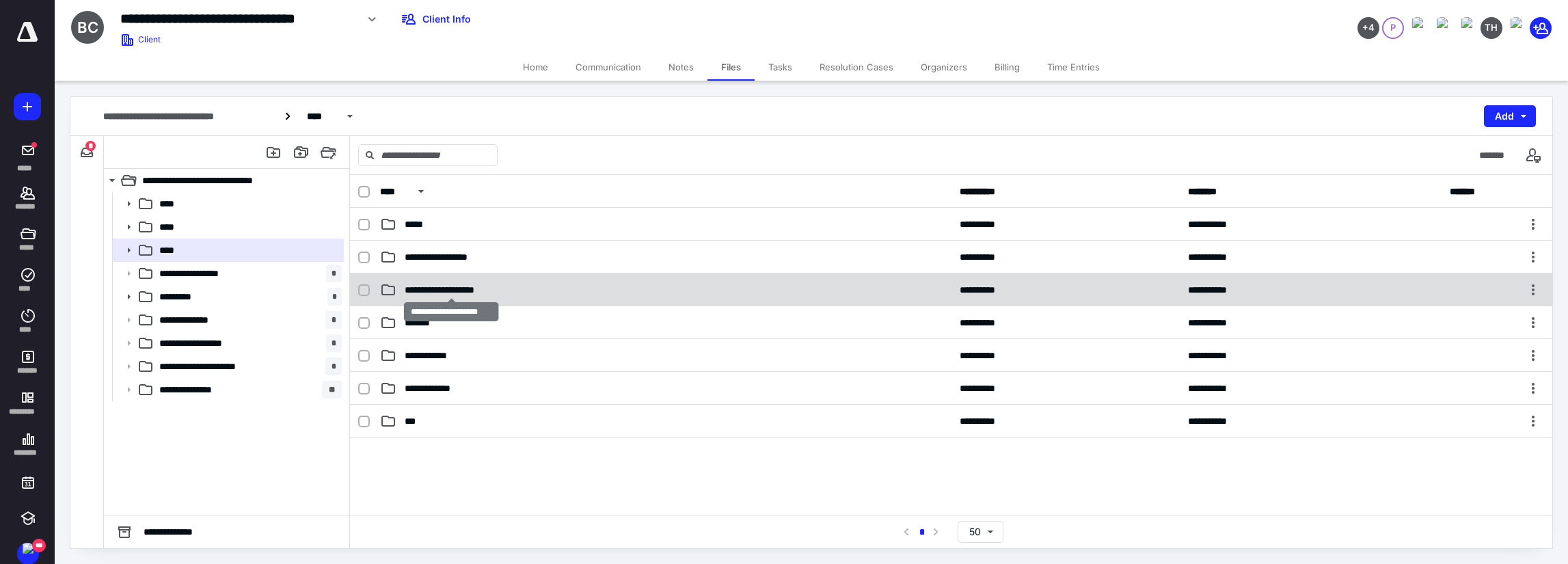 click on "**********" at bounding box center (451, 290) 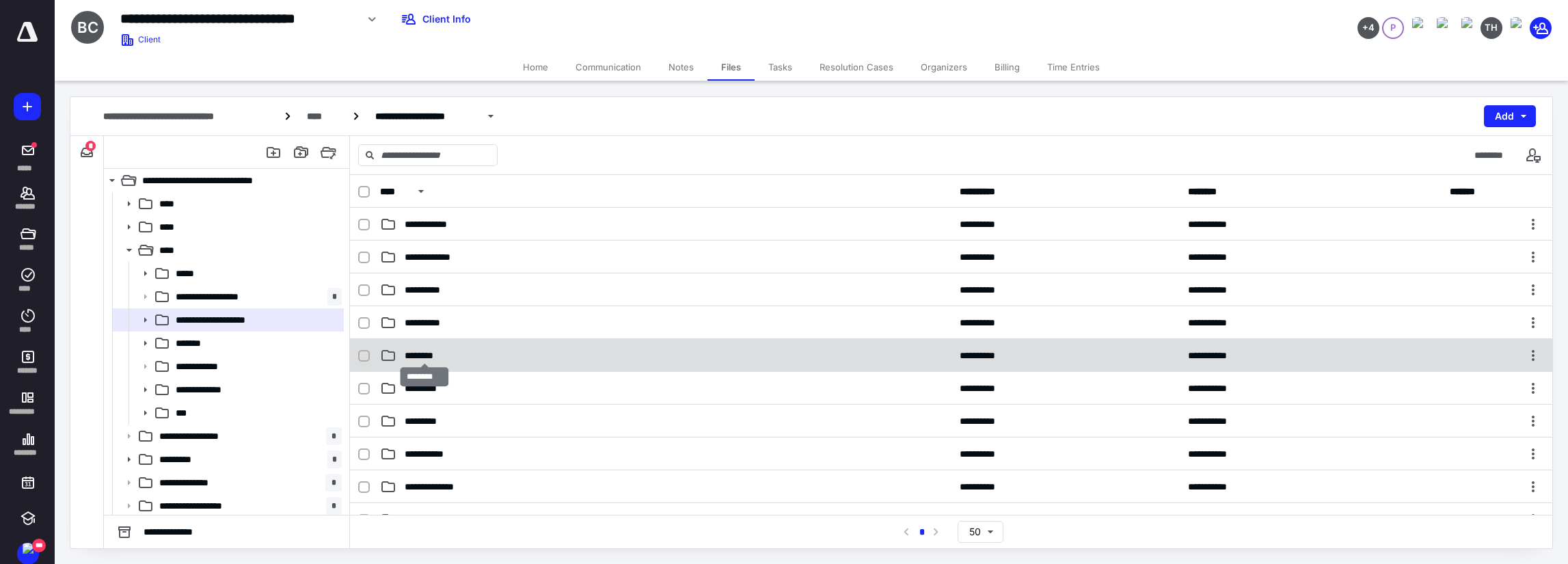 click on "********" at bounding box center [425, 355] 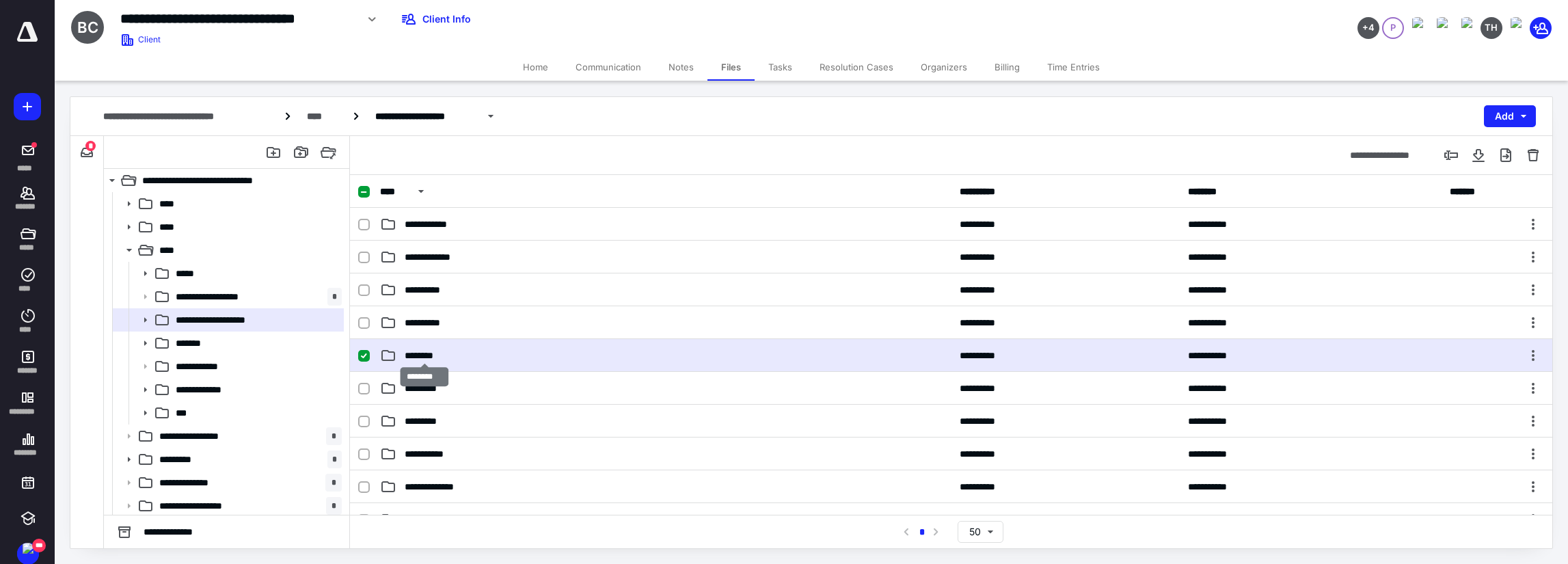 click on "********" at bounding box center [425, 355] 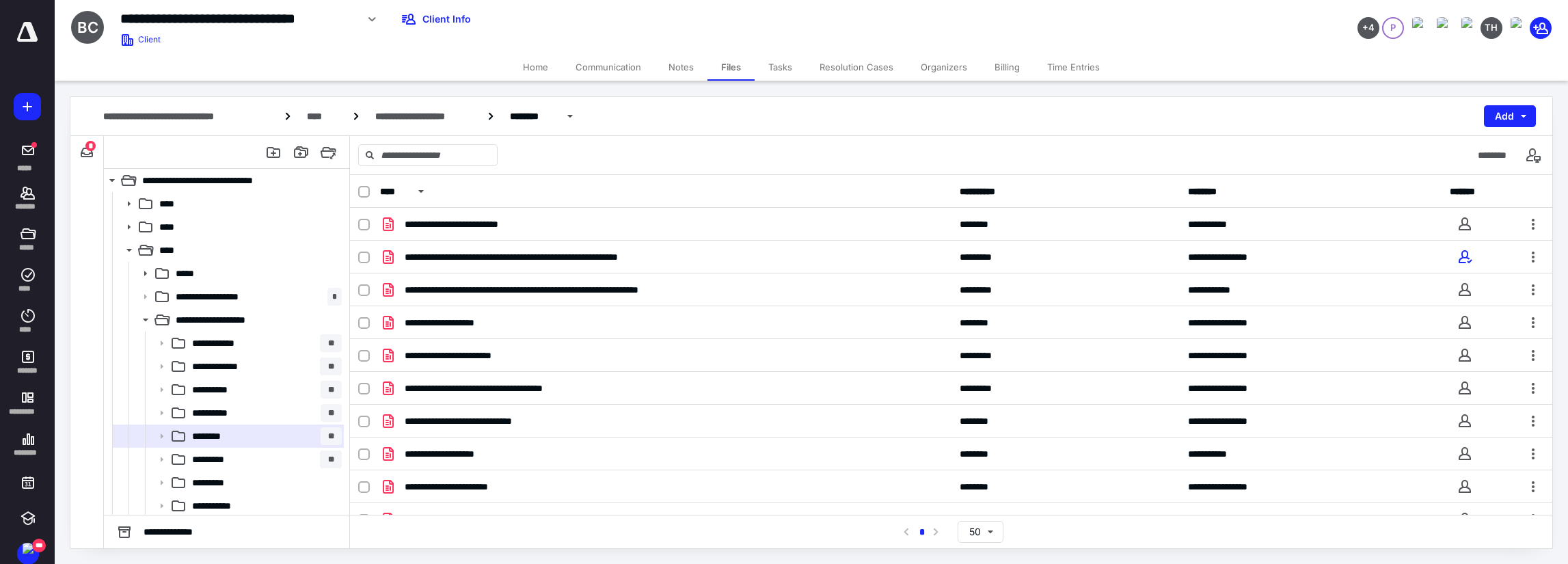 click 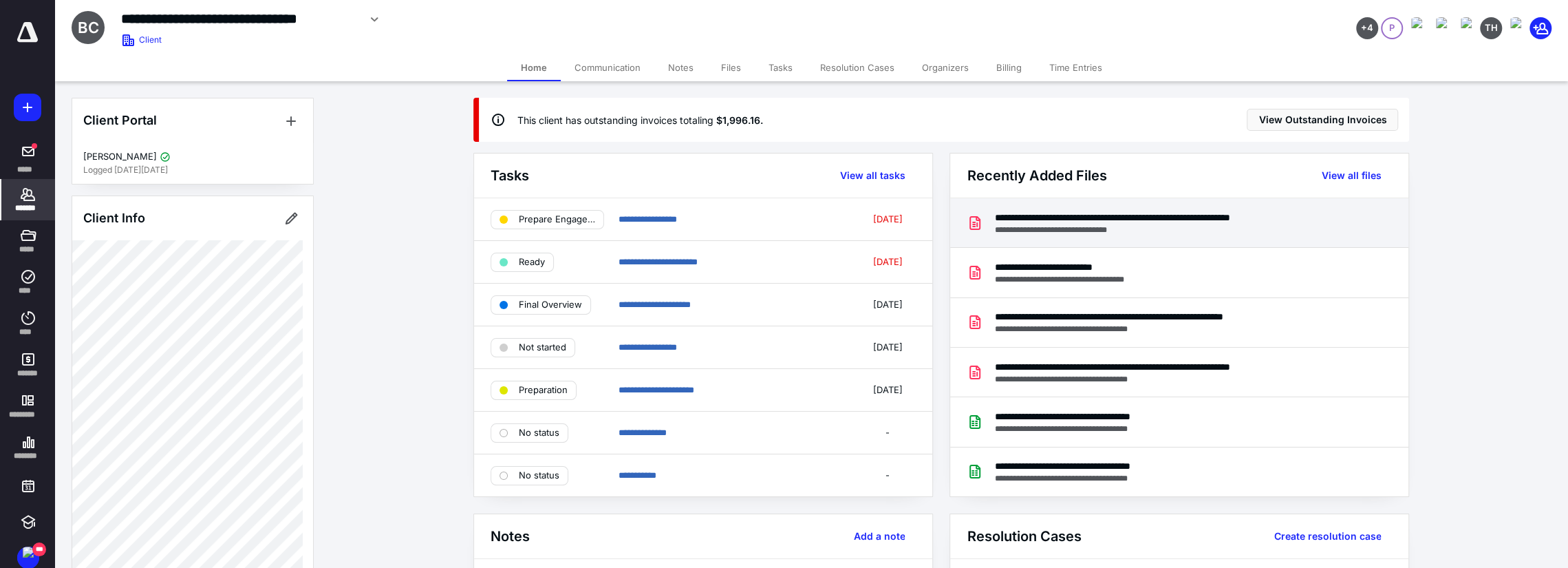 click on "**********" at bounding box center (1158, 218) 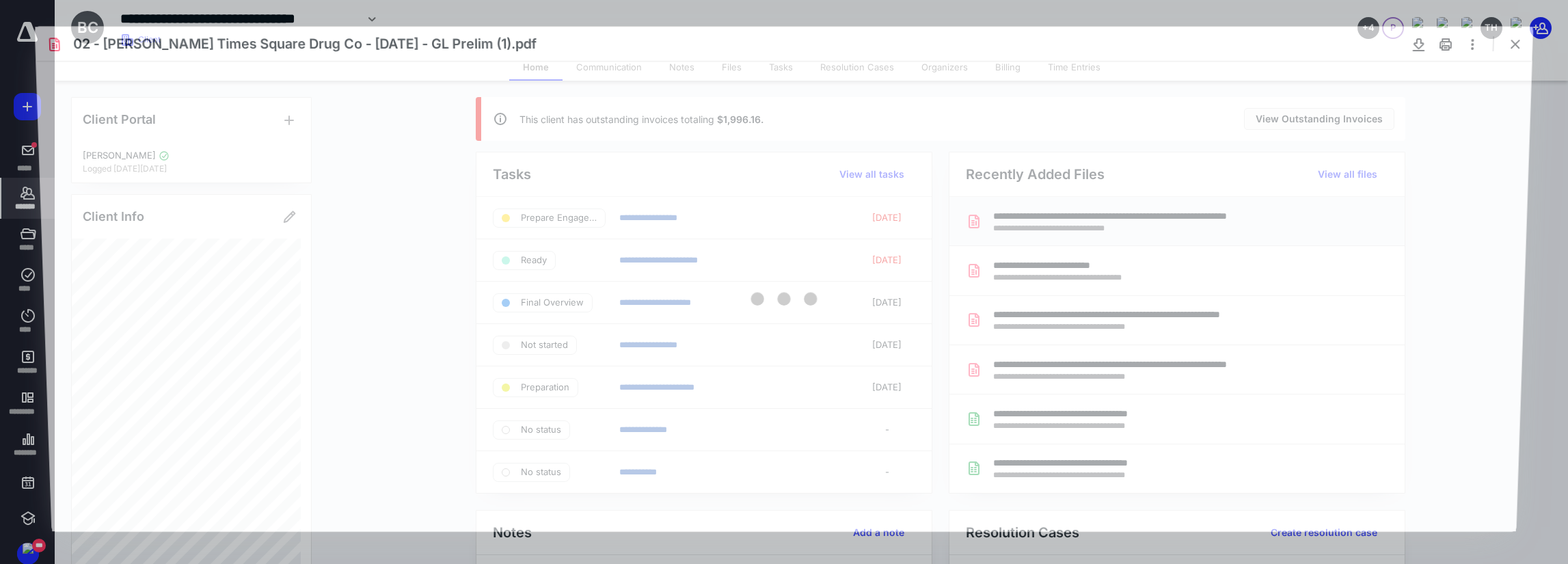 scroll, scrollTop: 0, scrollLeft: 0, axis: both 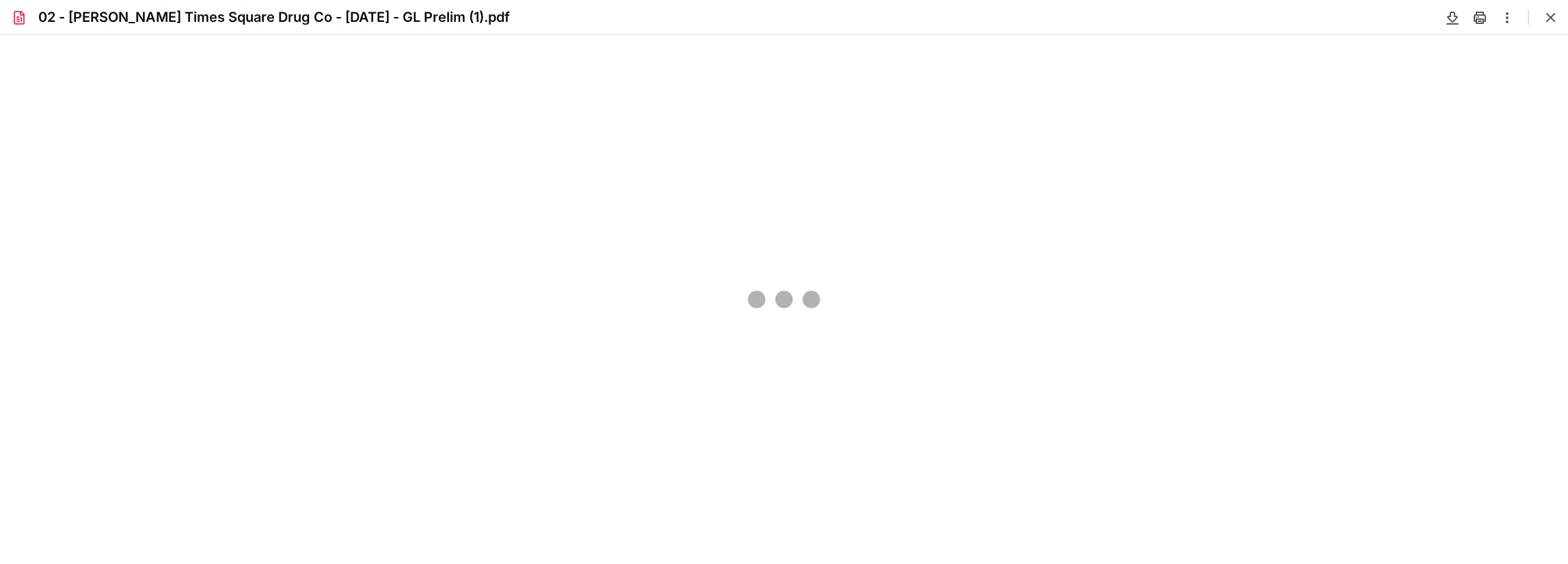 type on "77" 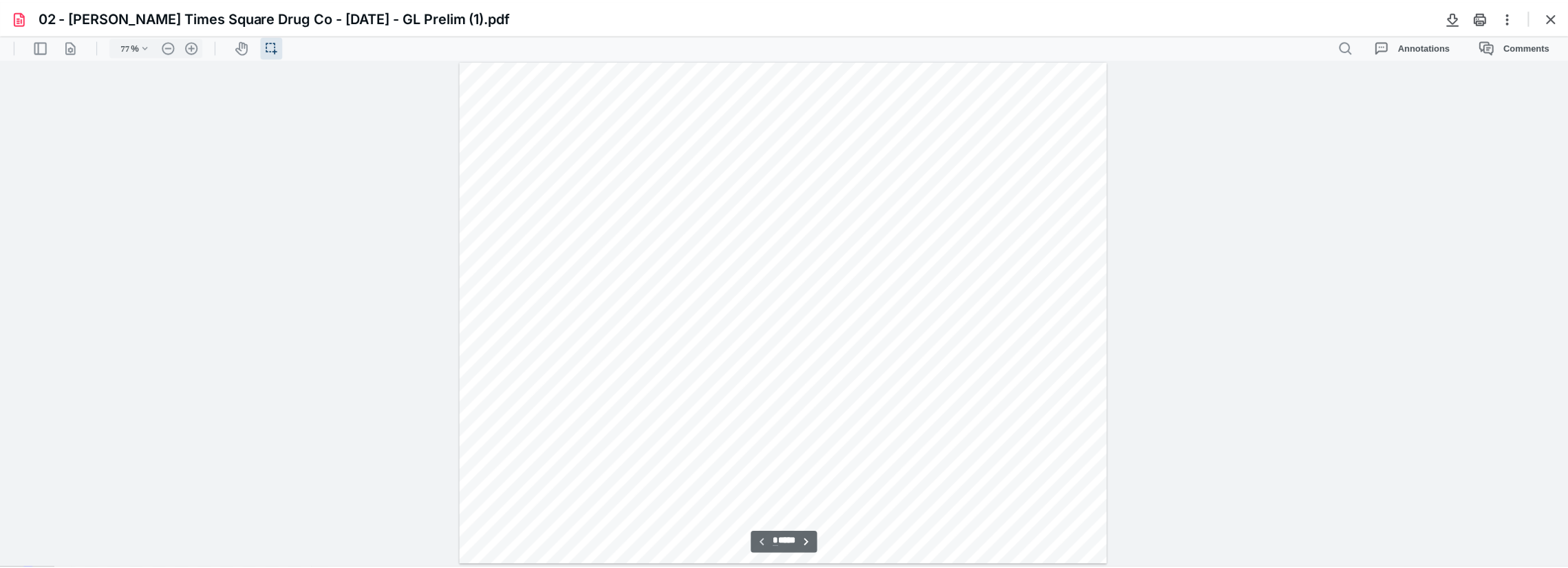 scroll, scrollTop: 27, scrollLeft: 0, axis: vertical 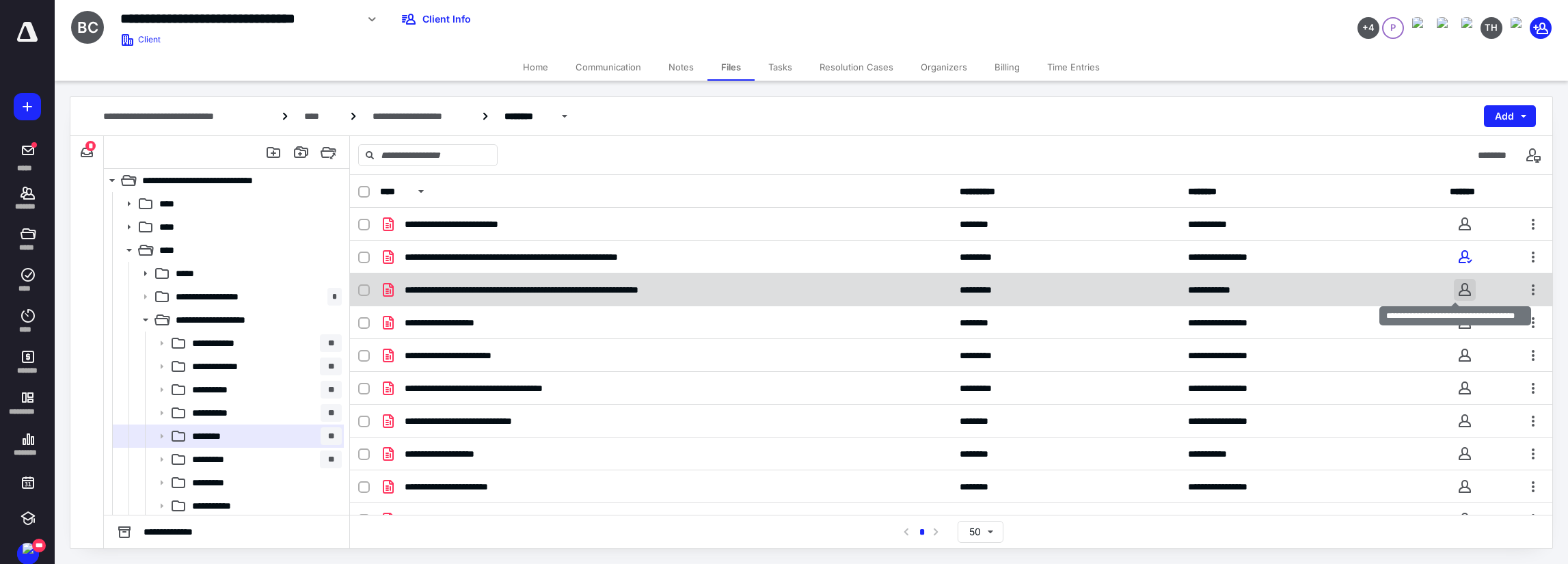 click at bounding box center (1465, 290) 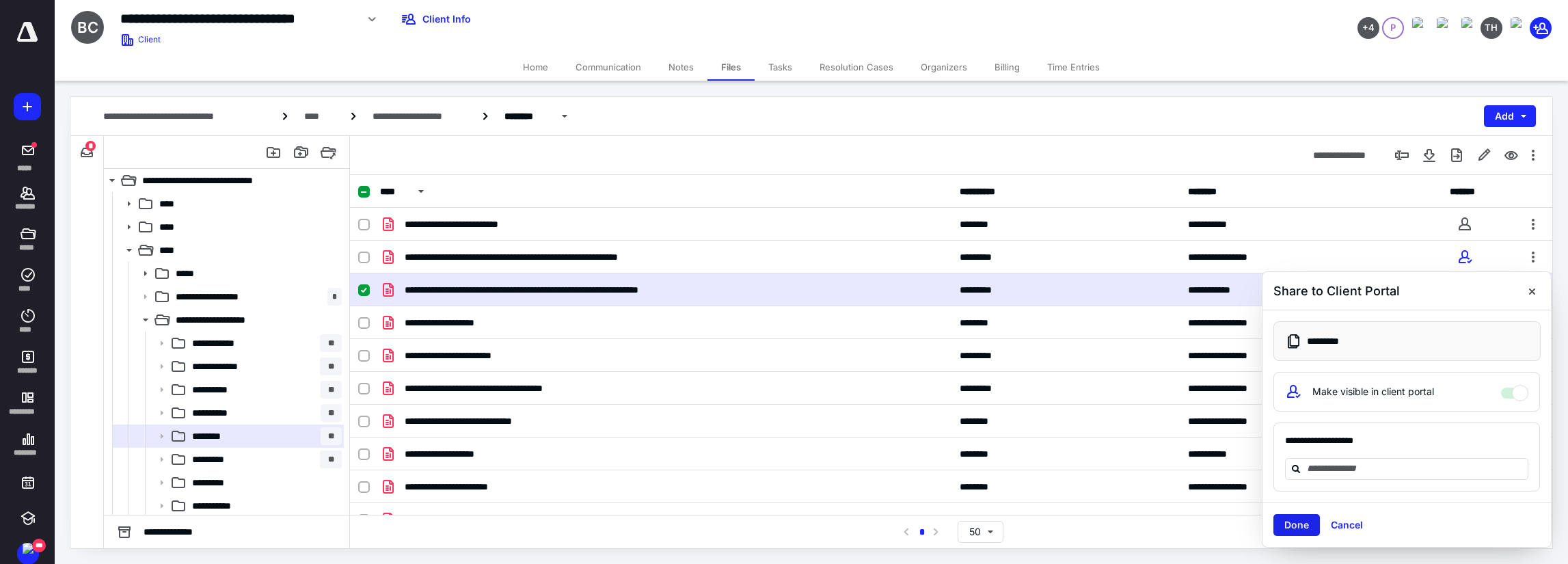 click on "Done" at bounding box center (1297, 525) 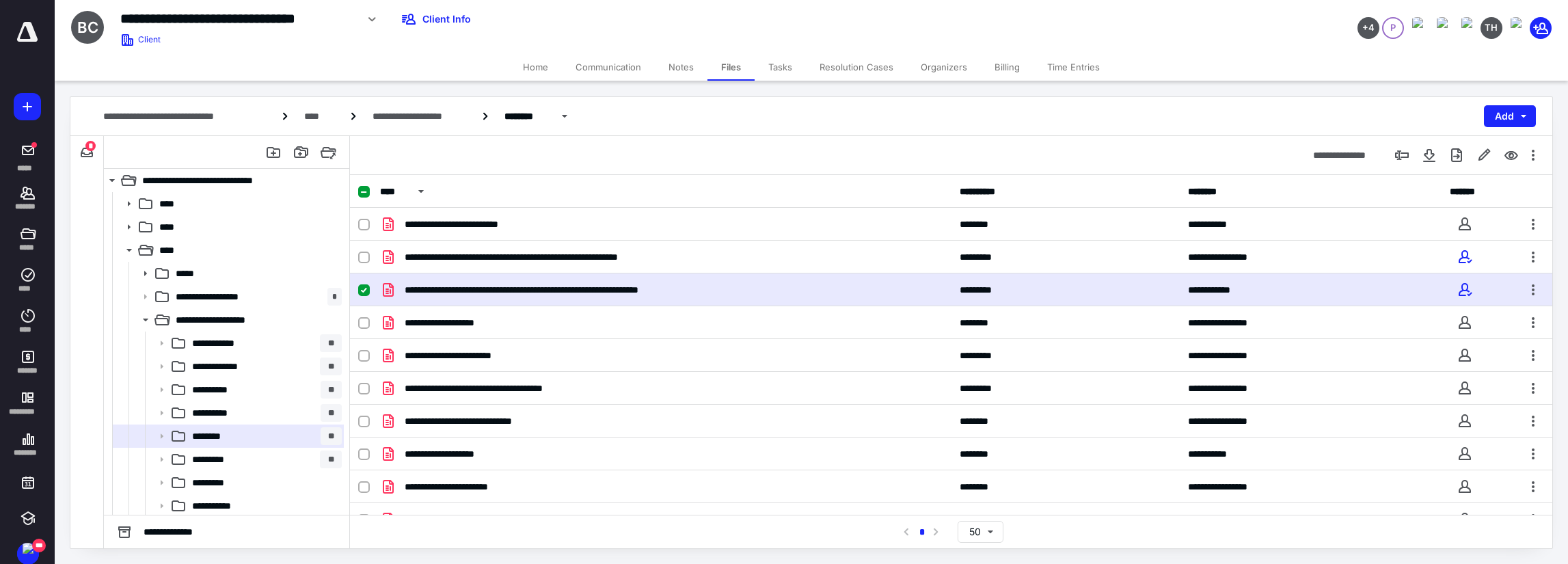 click on "Home" at bounding box center (535, 67) 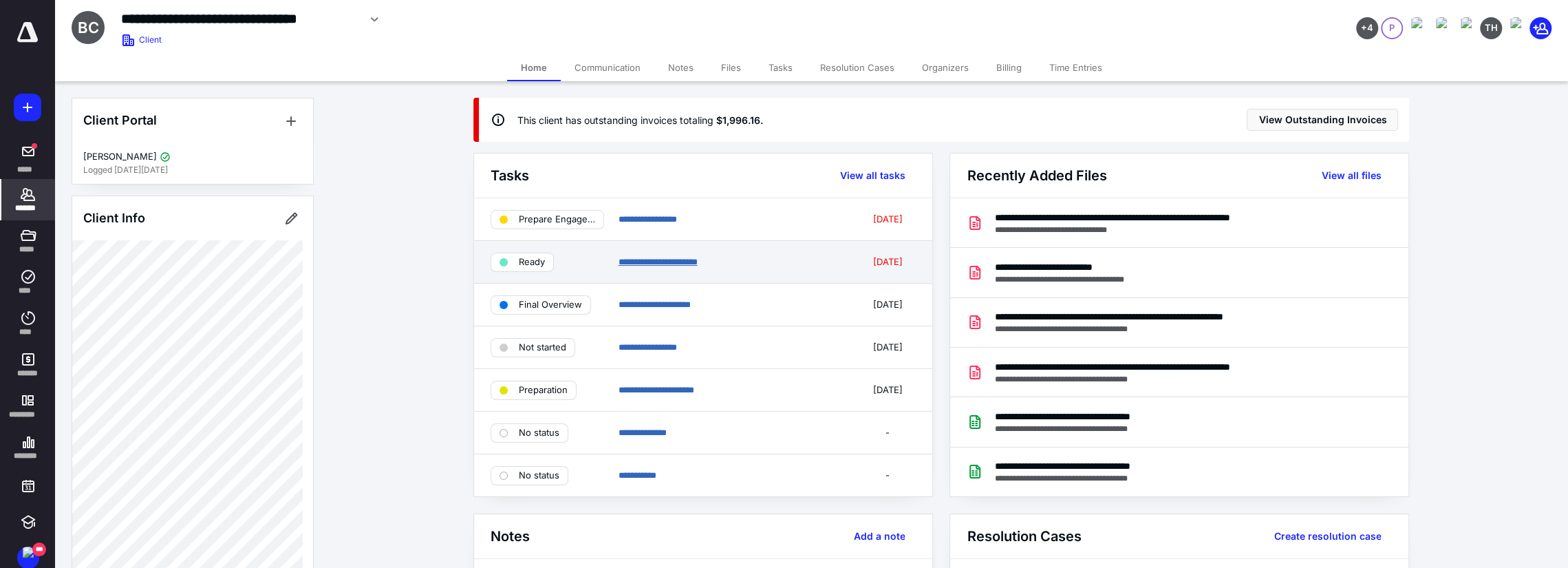 click on "**********" at bounding box center [657, 262] 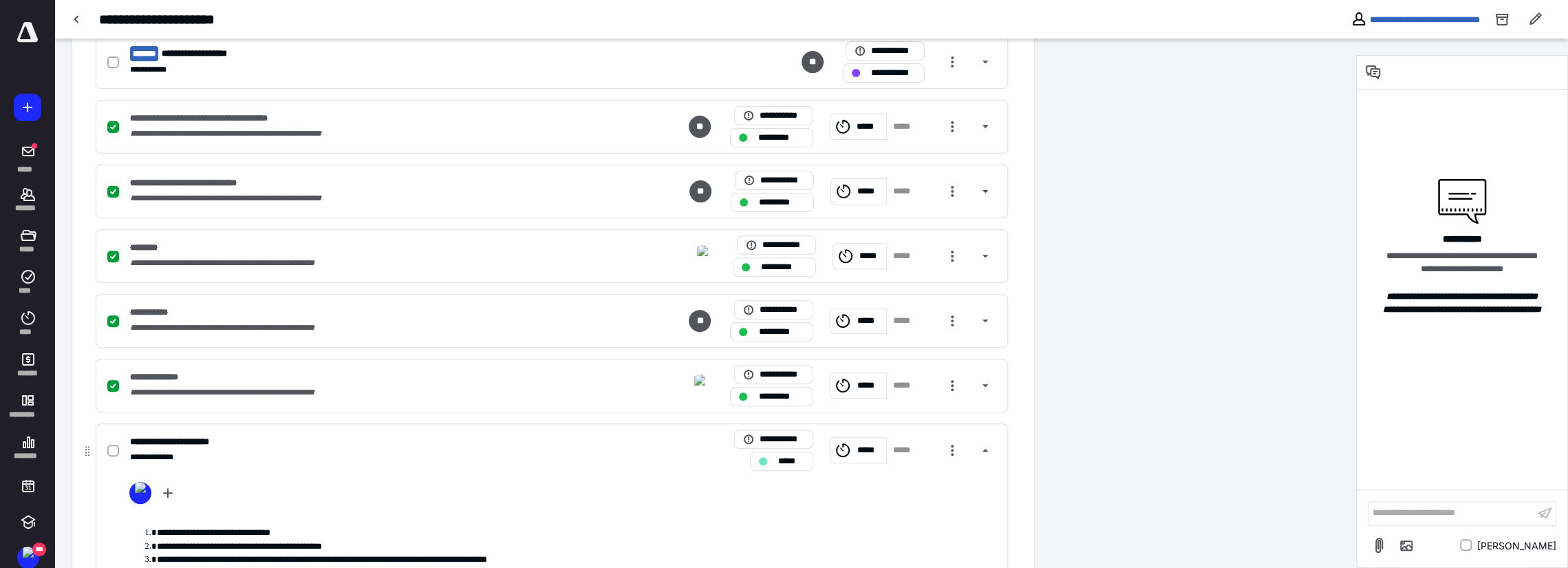 scroll, scrollTop: 413, scrollLeft: 0, axis: vertical 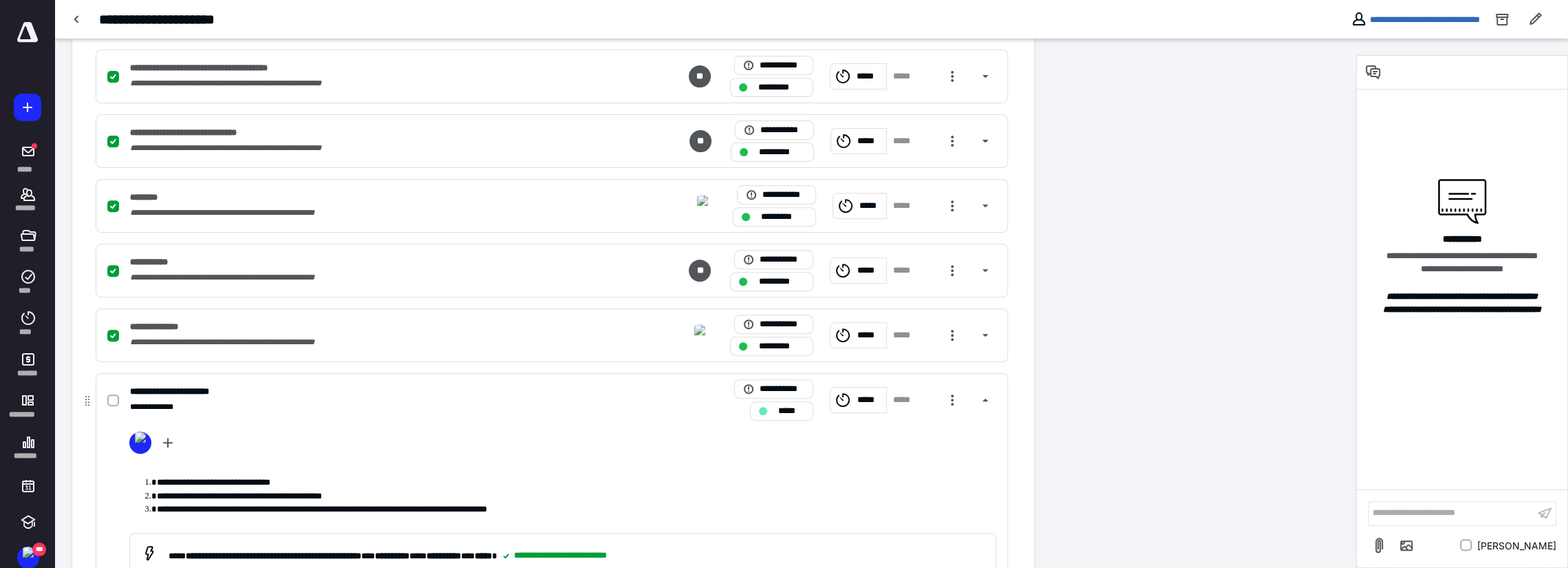 click at bounding box center (113, 401) 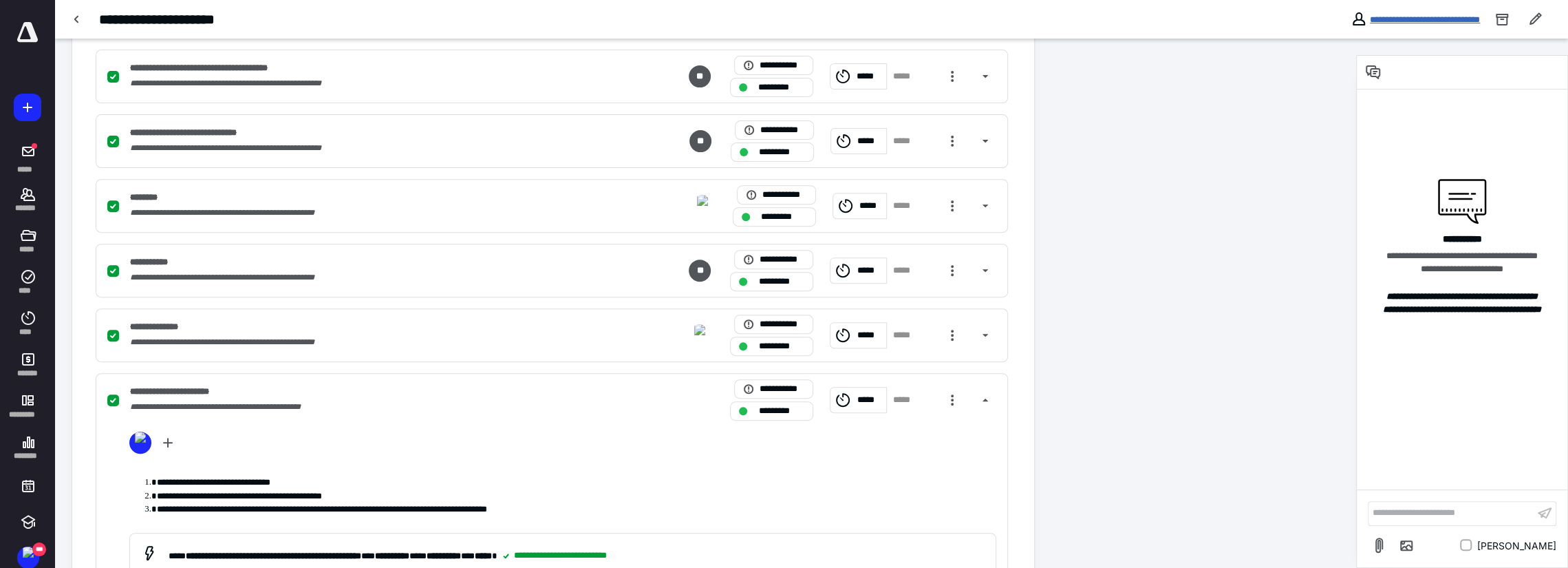 click on "**********" at bounding box center (1425, 19) 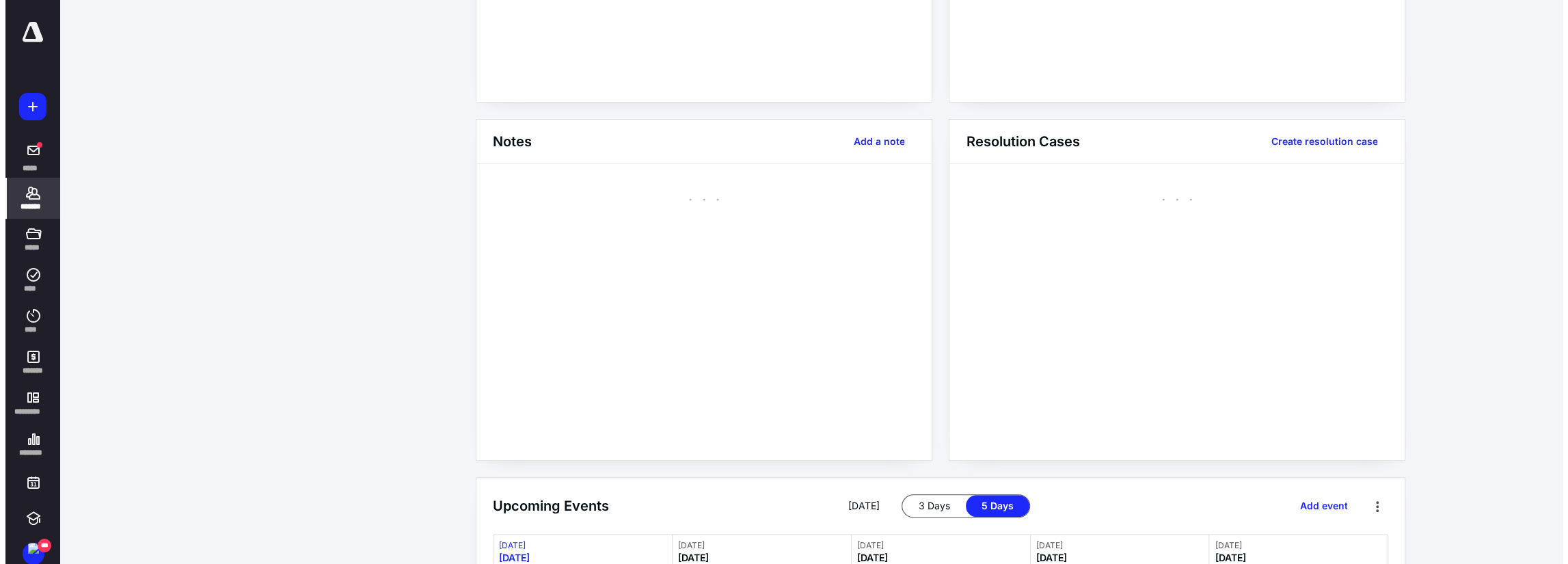 scroll, scrollTop: 0, scrollLeft: 0, axis: both 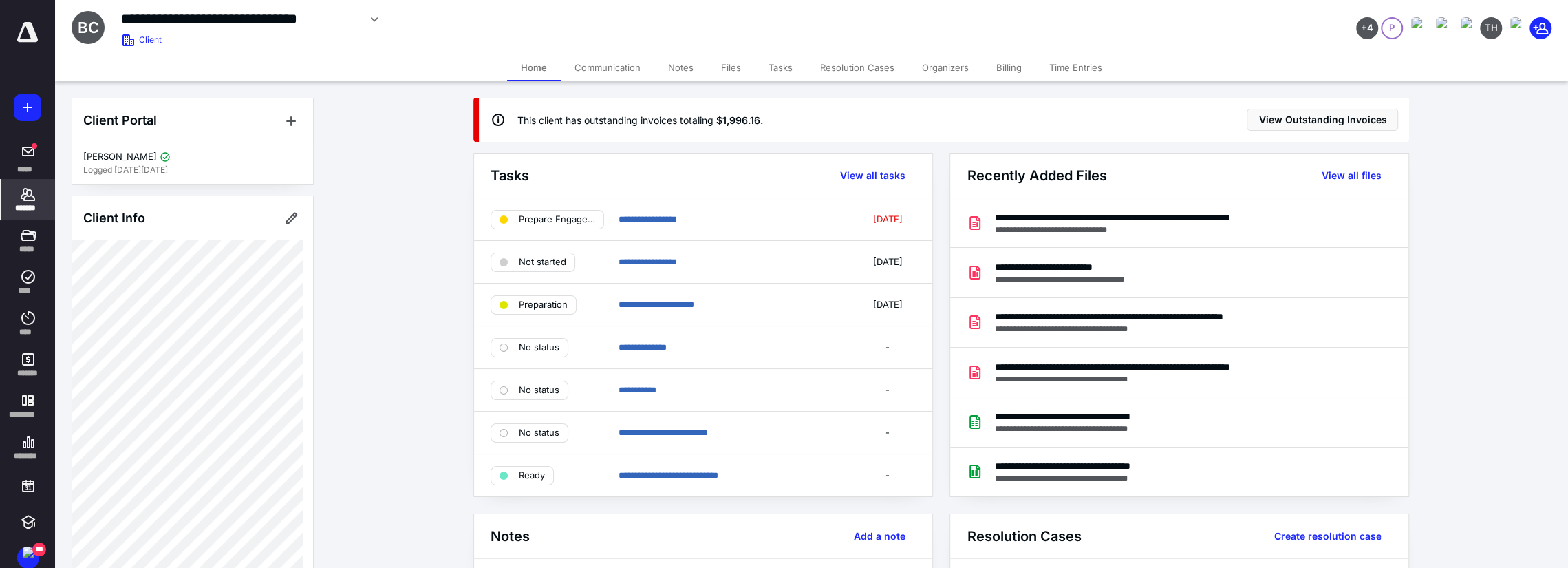 click on "Time Entries" at bounding box center (1075, 67) 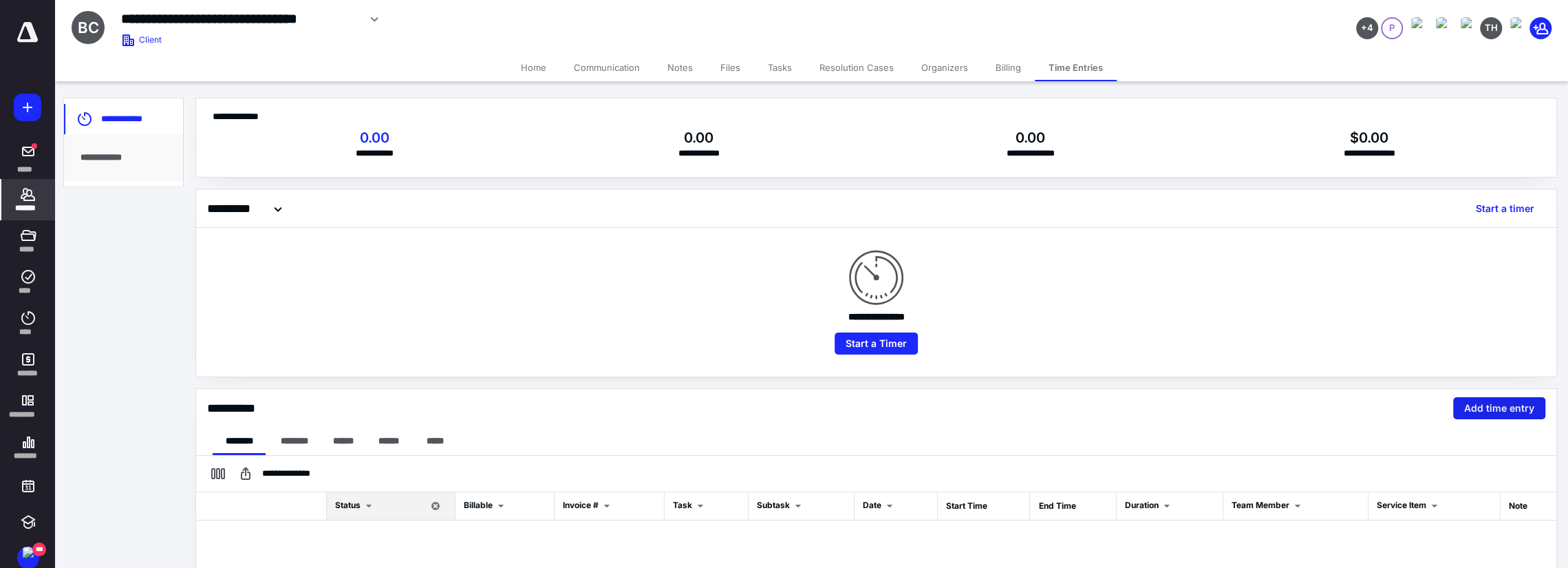 click on "Add time entry" at bounding box center (1499, 408) 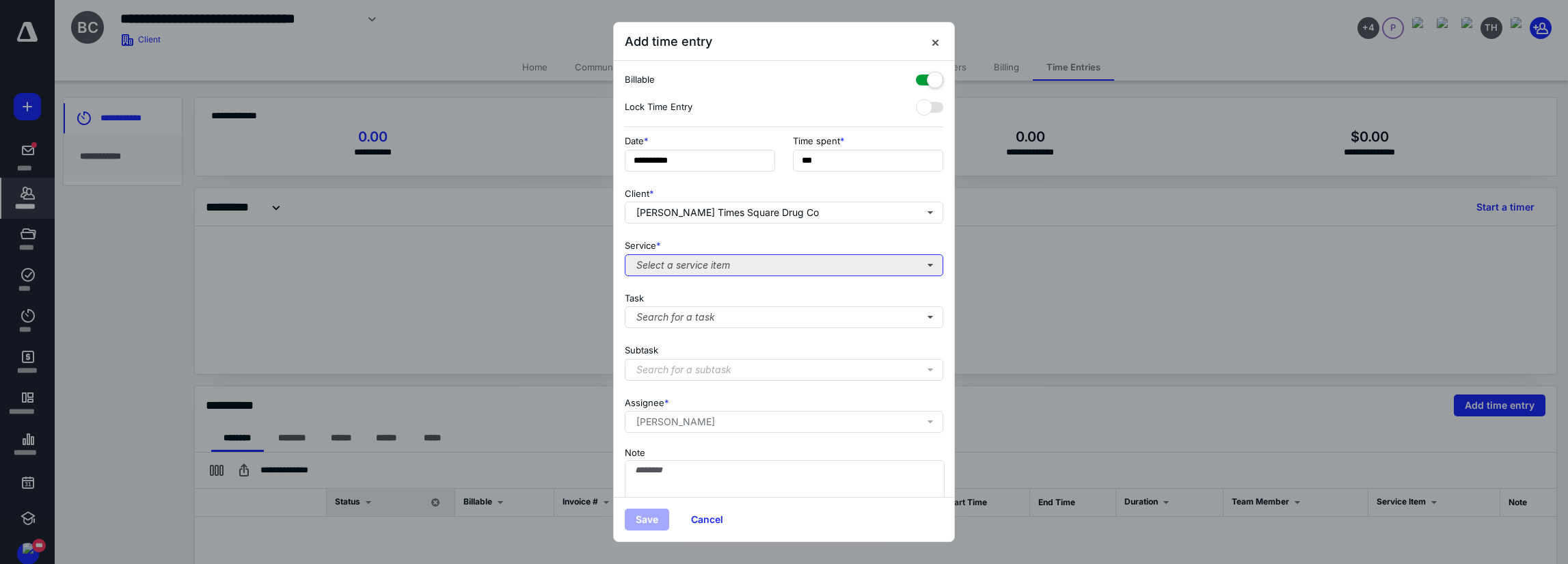 click on "Select a service item" at bounding box center (784, 265) 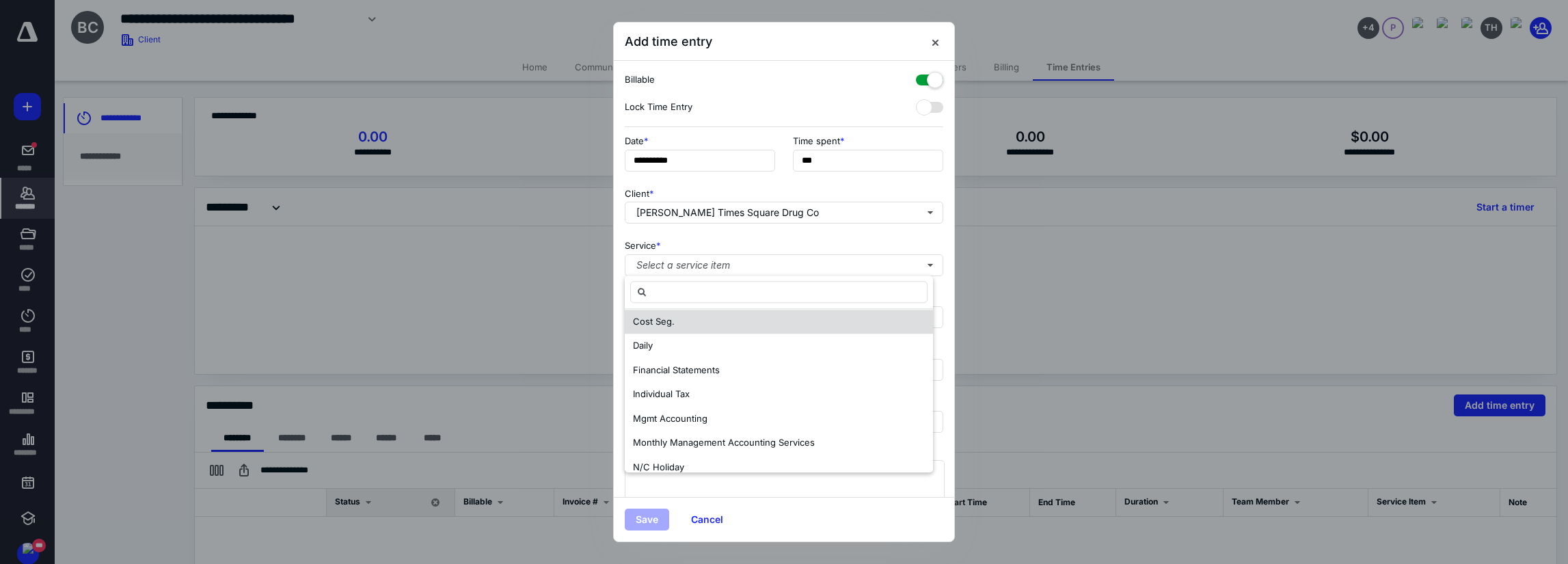 scroll, scrollTop: 205, scrollLeft: 0, axis: vertical 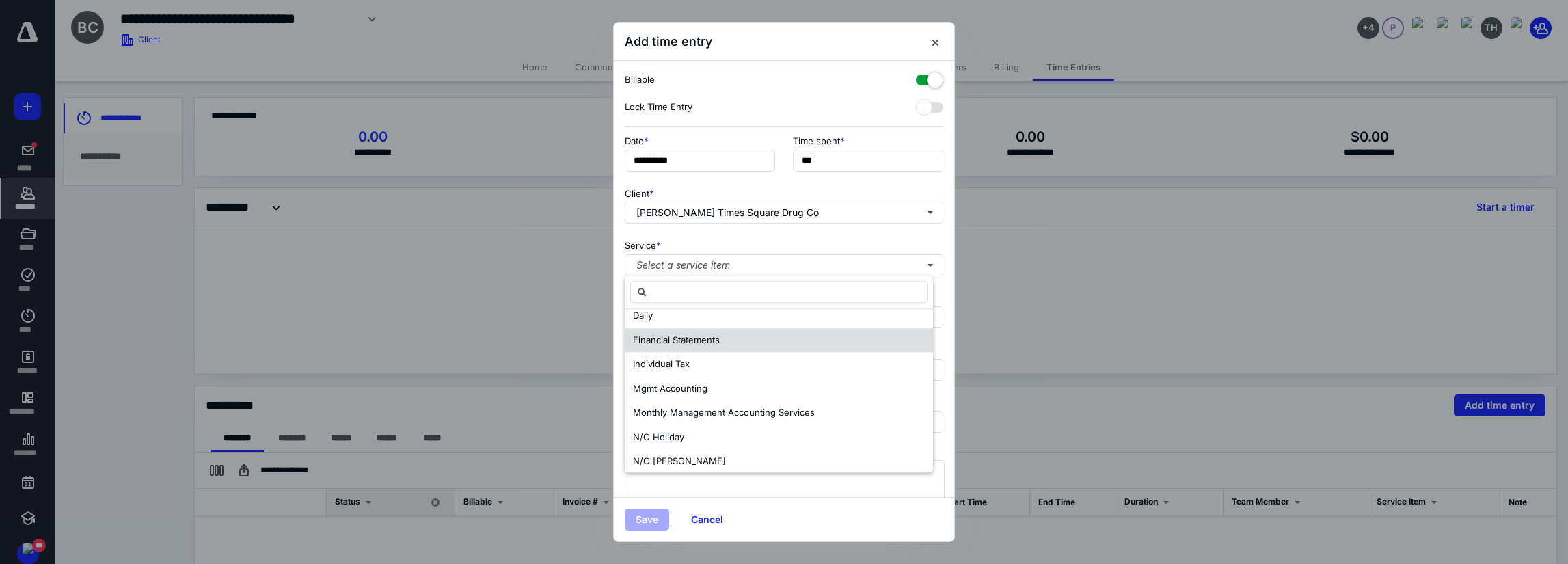 click on "Financial Statements" at bounding box center [676, 340] 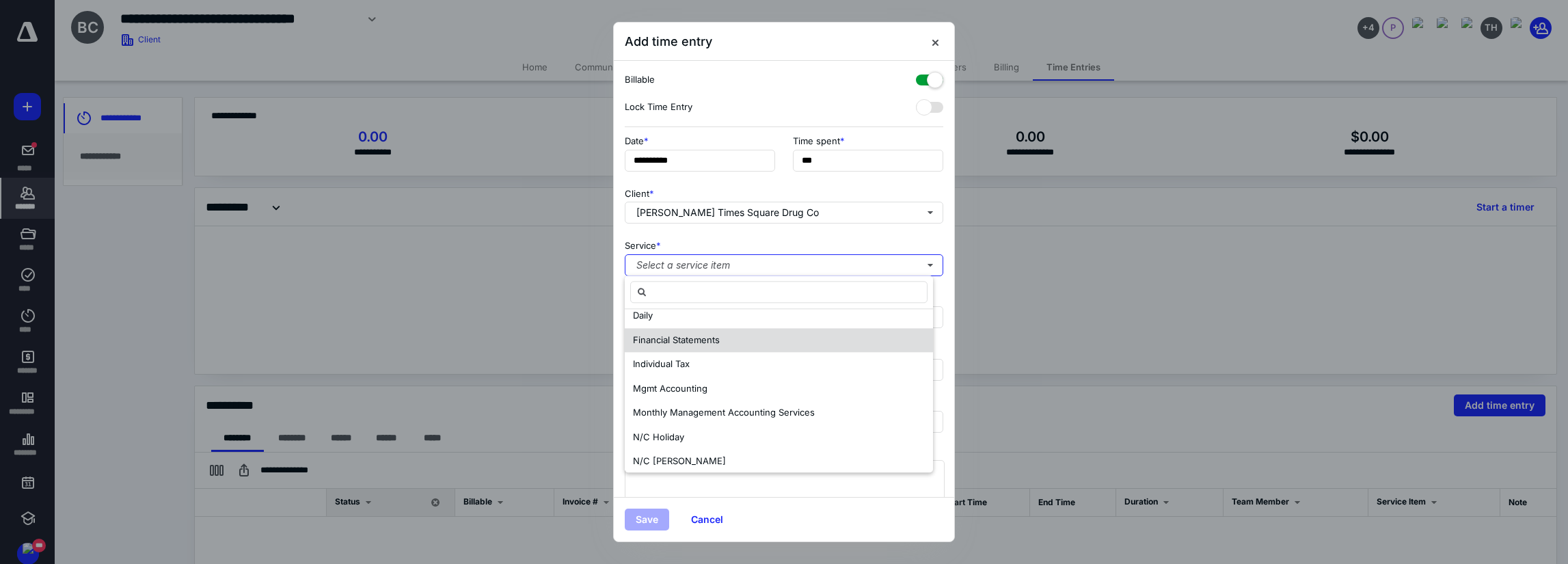scroll, scrollTop: 0, scrollLeft: 0, axis: both 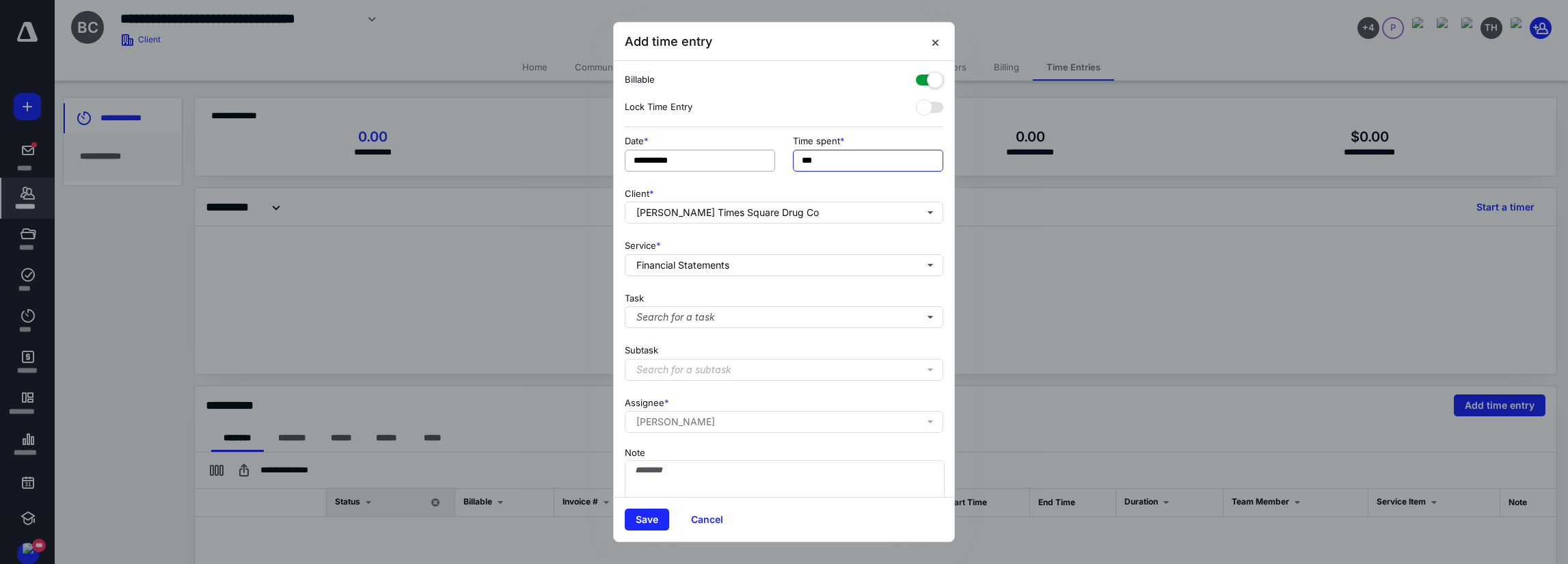 drag, startPoint x: 834, startPoint y: 162, endPoint x: 640, endPoint y: 150, distance: 194.37078 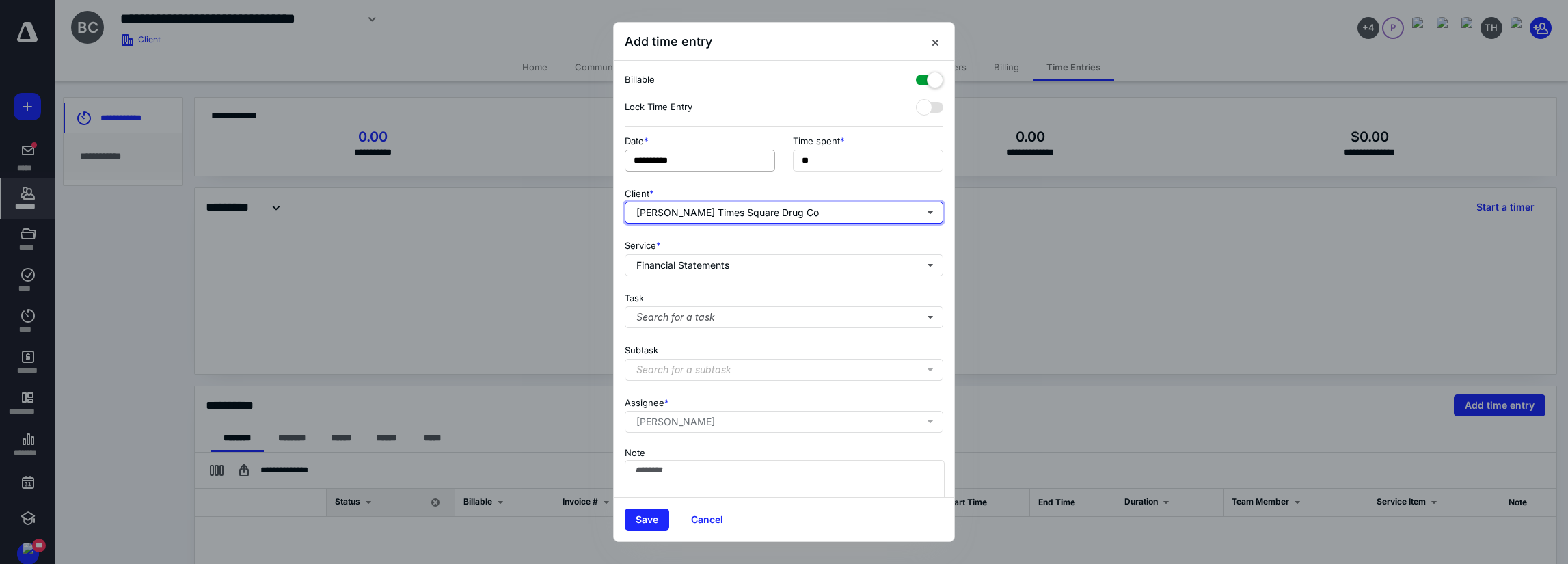 type on "***" 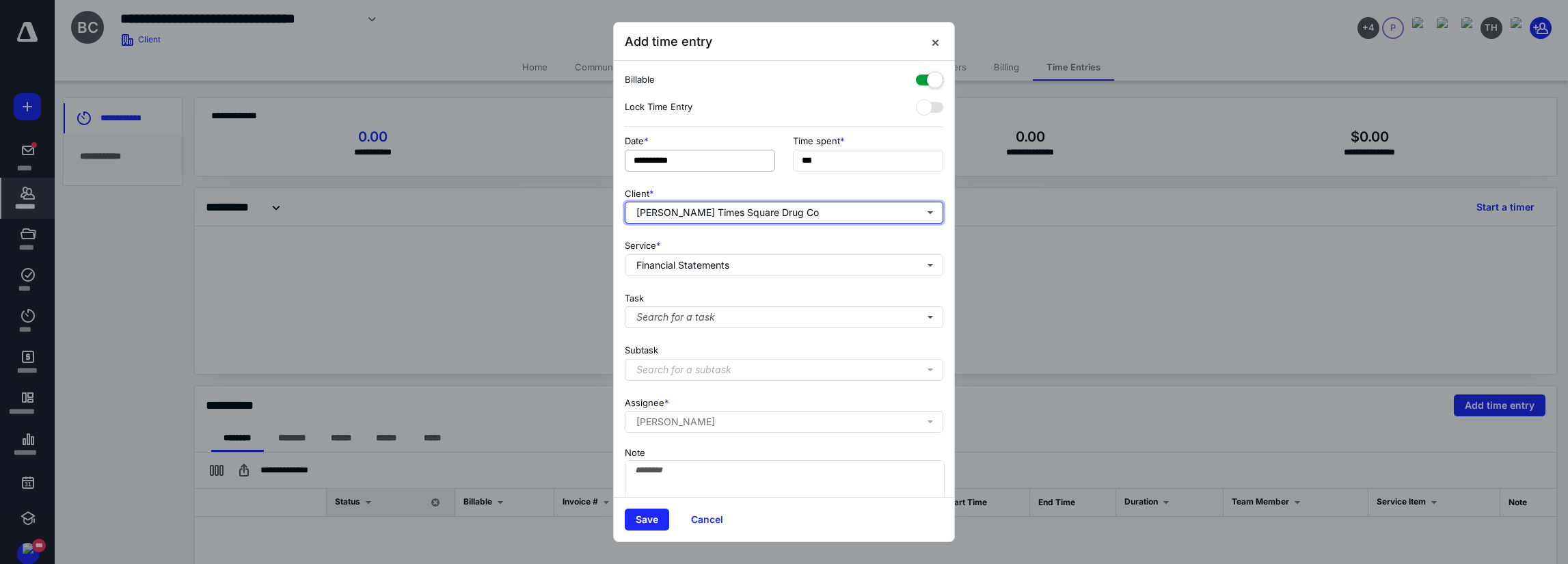 type 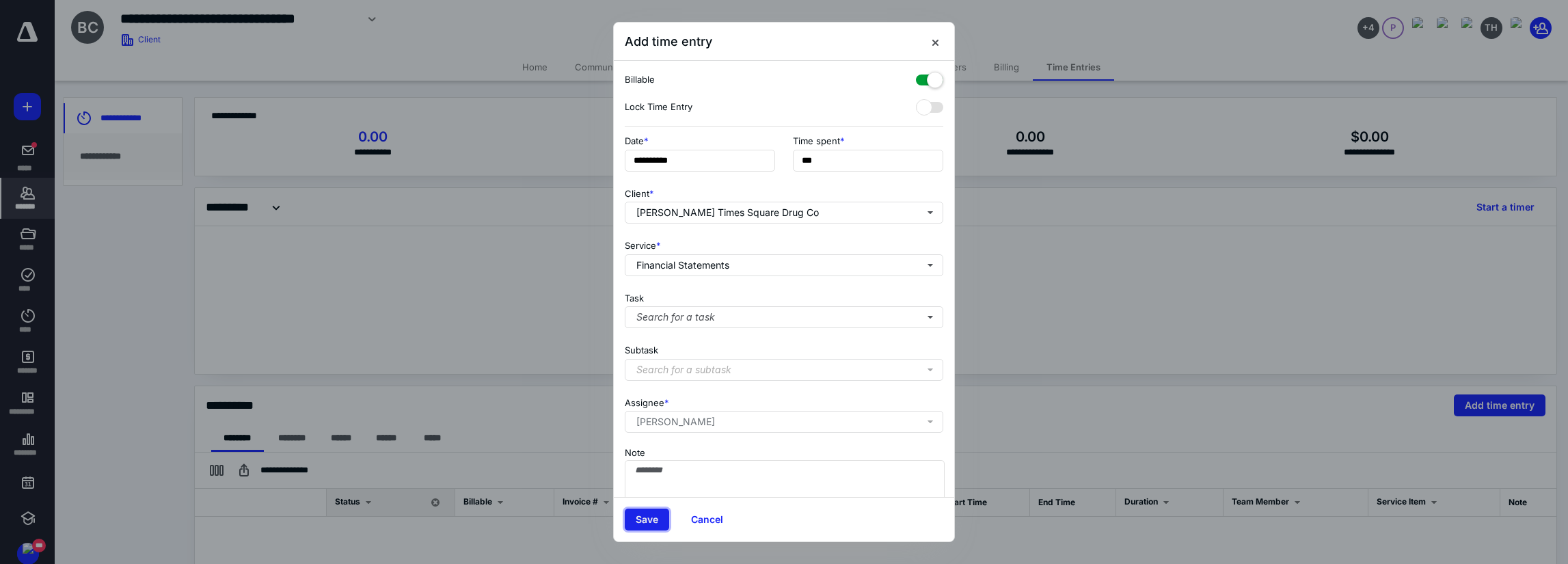 click on "Save" at bounding box center [647, 520] 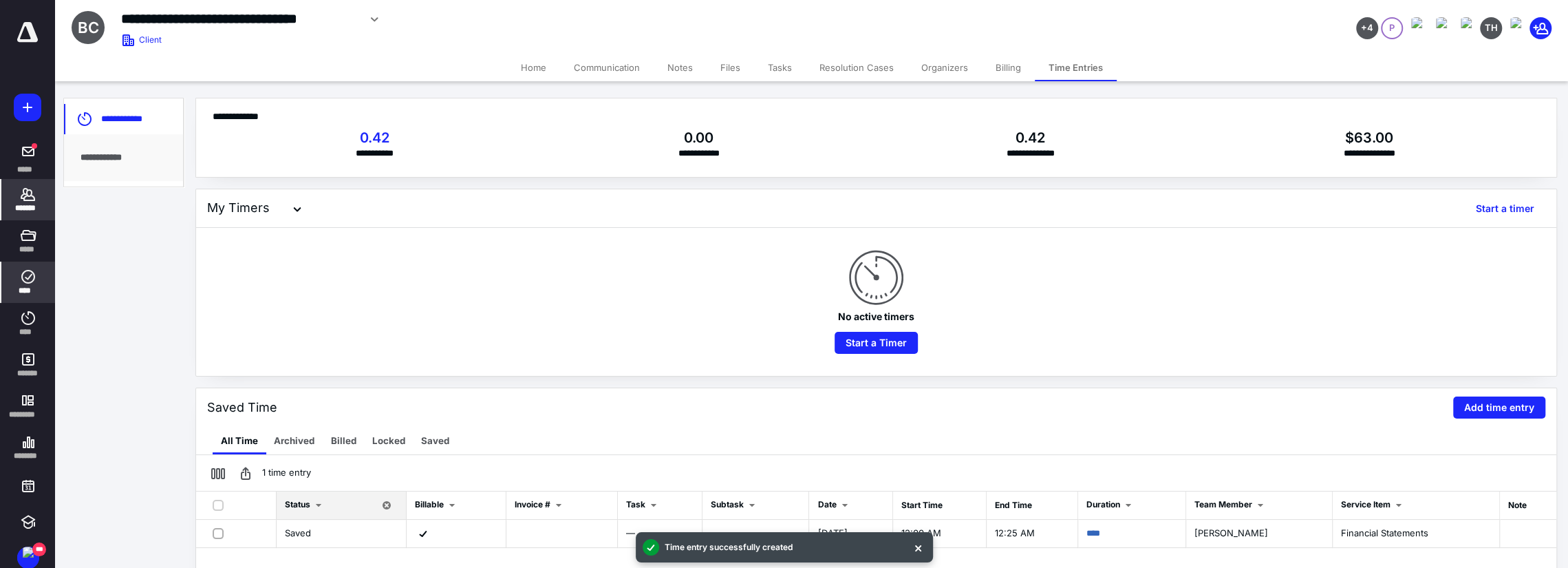 click 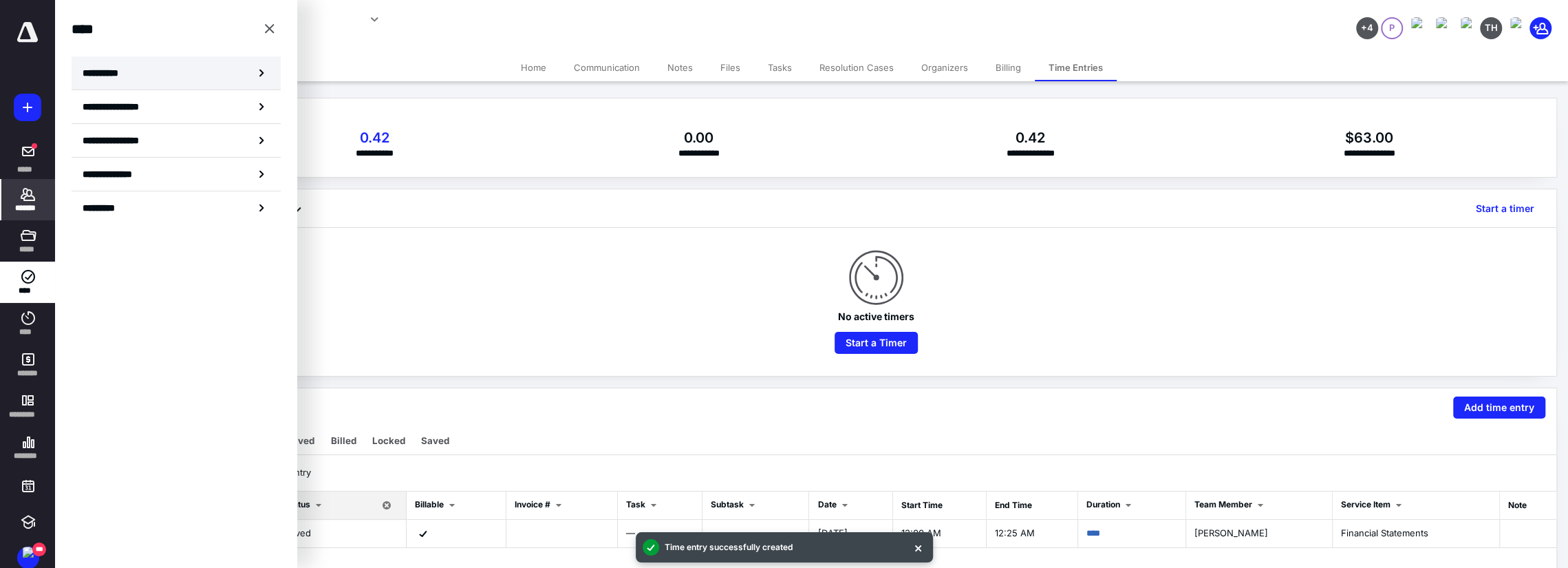click on "**********" at bounding box center [105, 73] 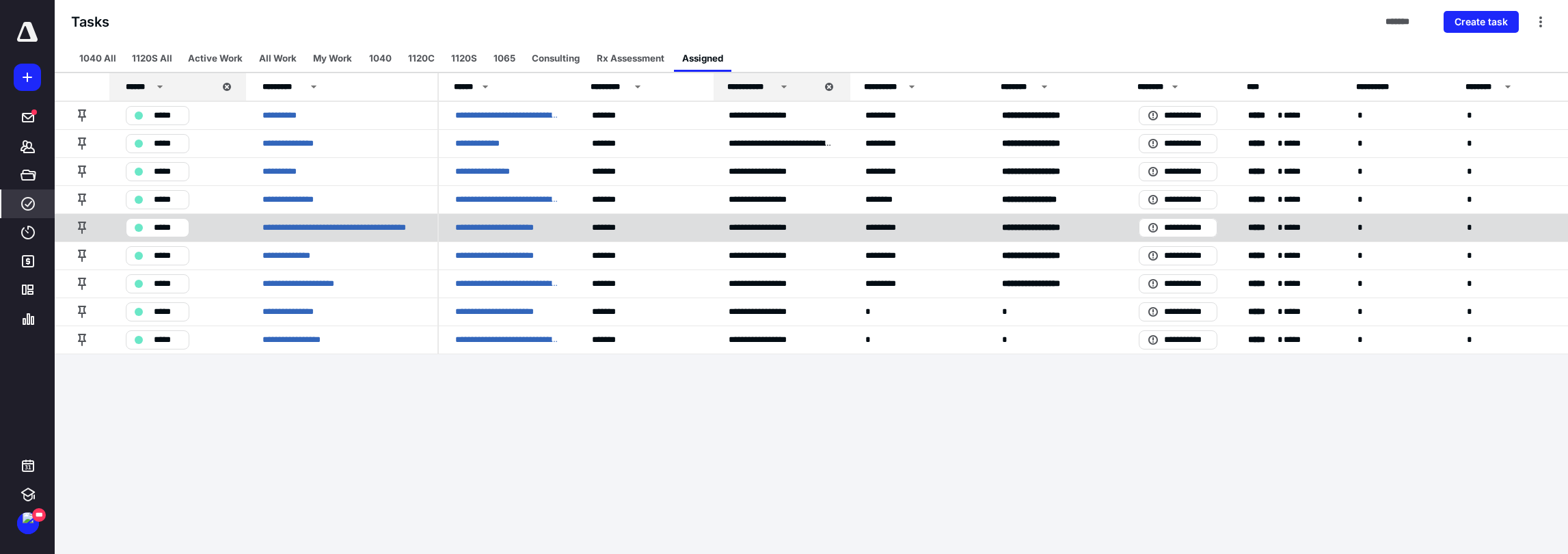 click on "**********" at bounding box center [507, 228] 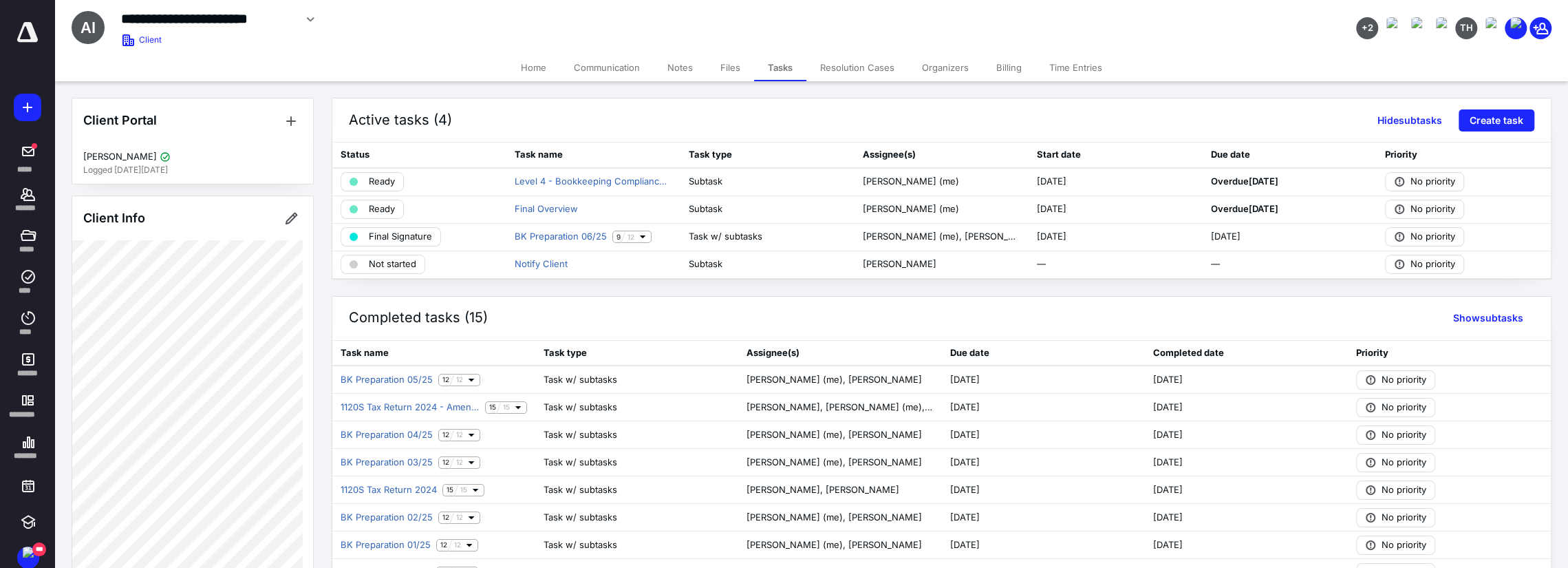 click on "Files" at bounding box center (730, 67) 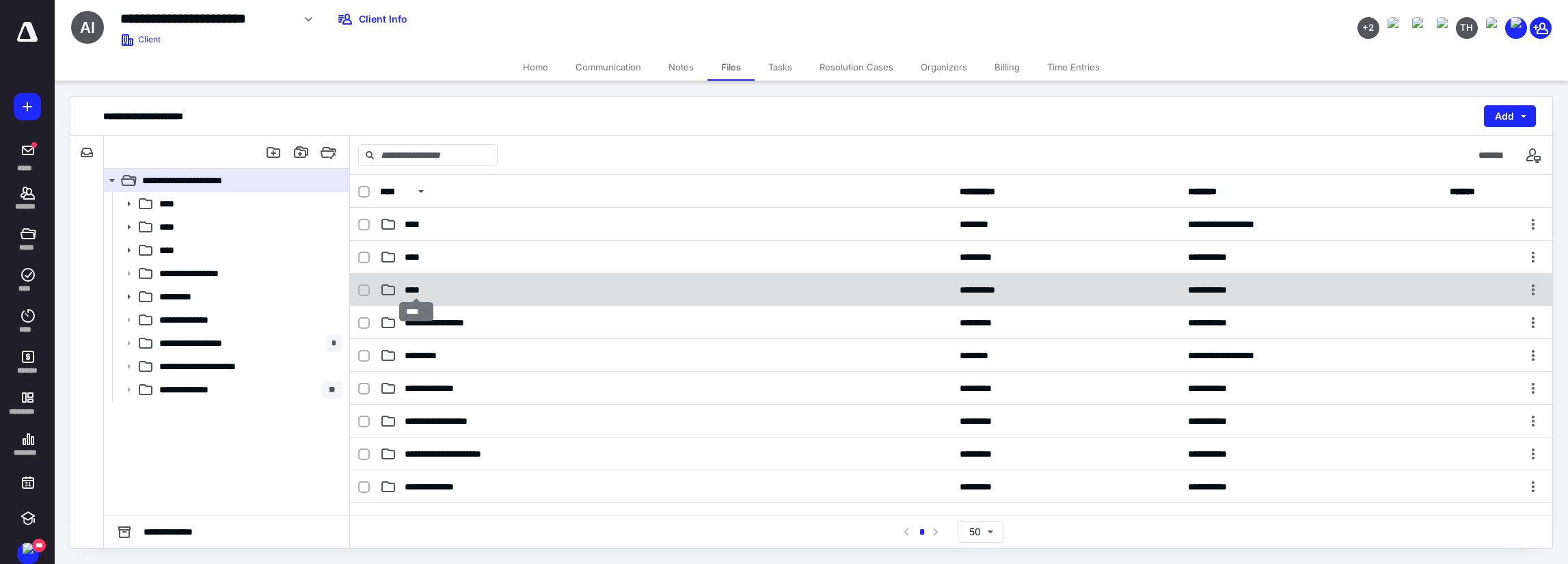 click on "****" at bounding box center [416, 290] 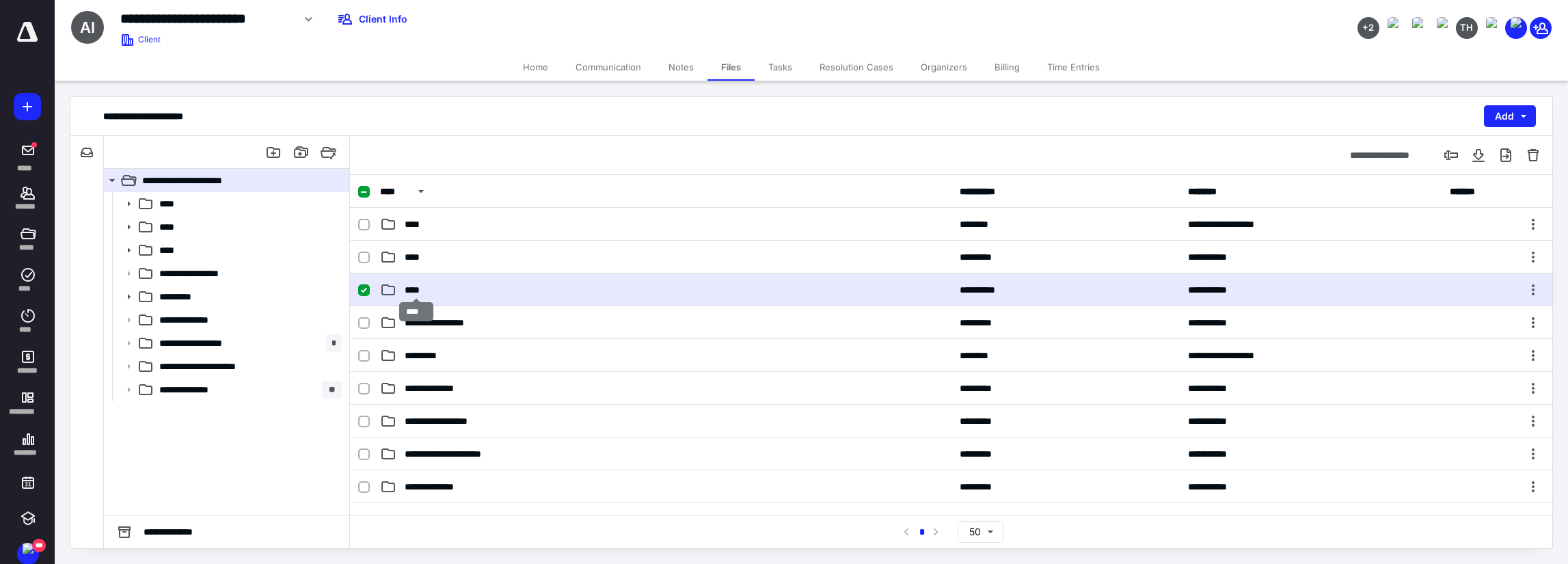 click on "****" at bounding box center (416, 290) 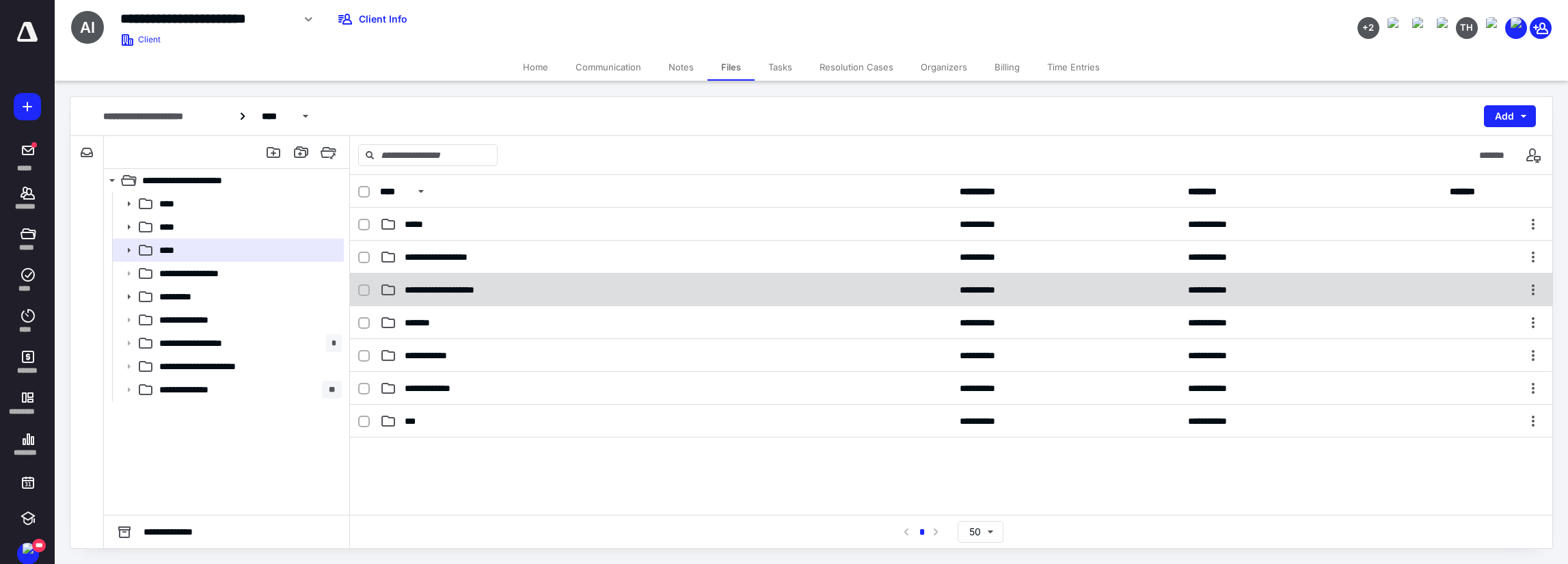 click on "**********" at bounding box center (451, 290) 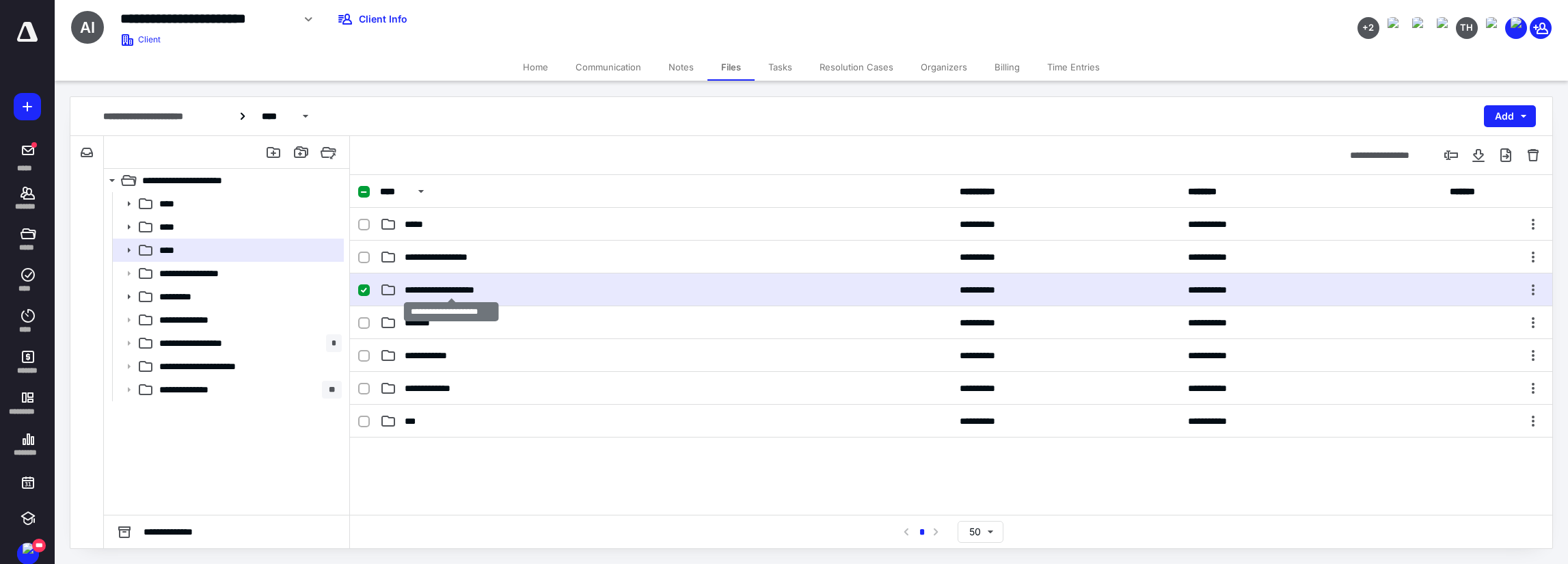 click on "**********" at bounding box center (451, 290) 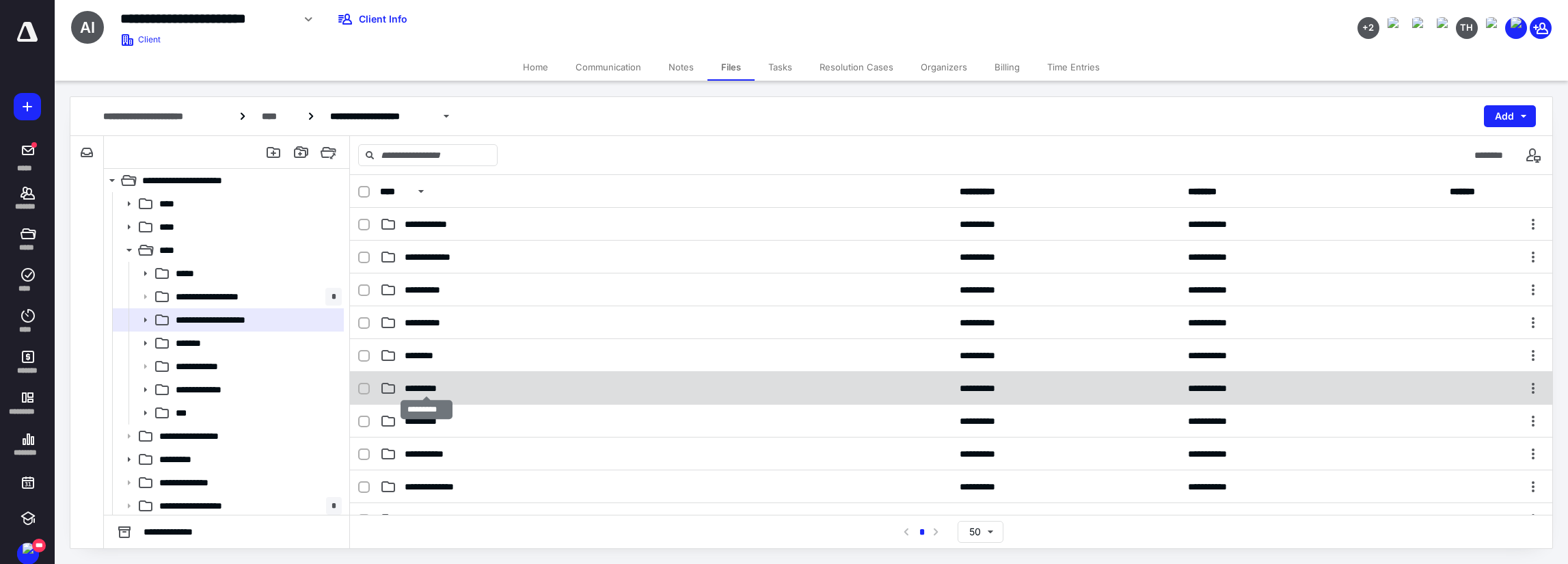 click on "*********" at bounding box center (427, 388) 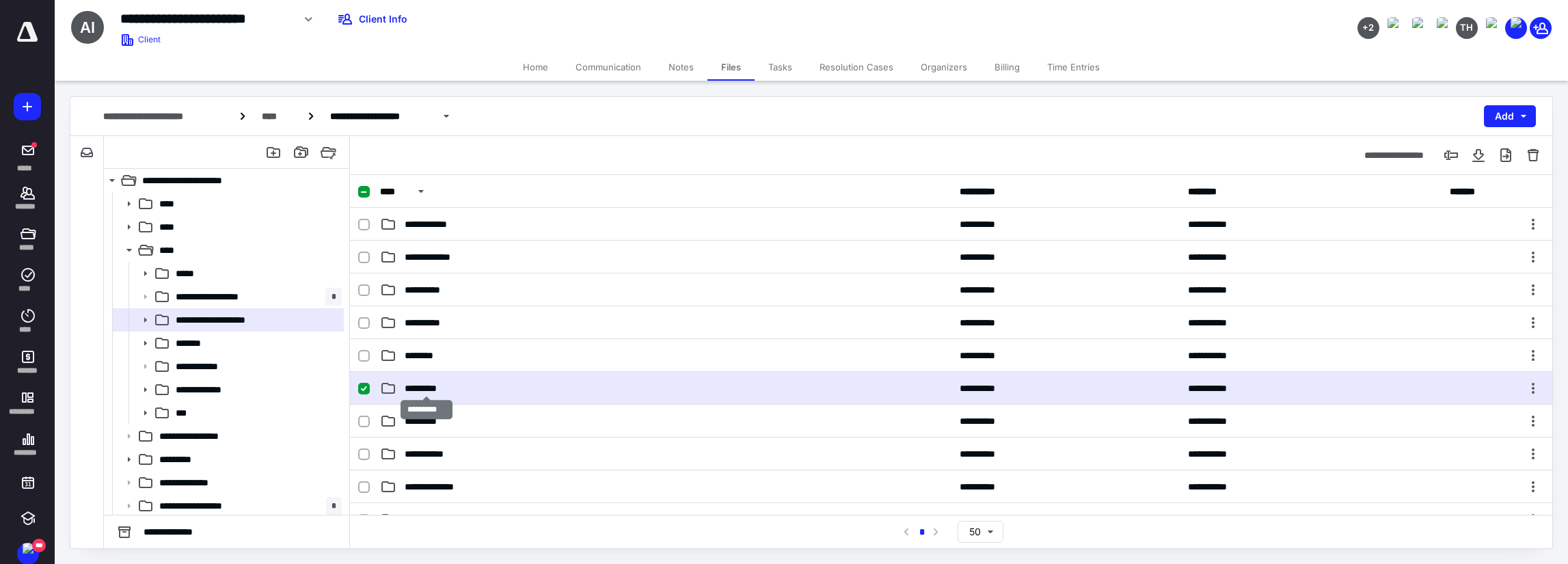 click on "*********" at bounding box center (427, 388) 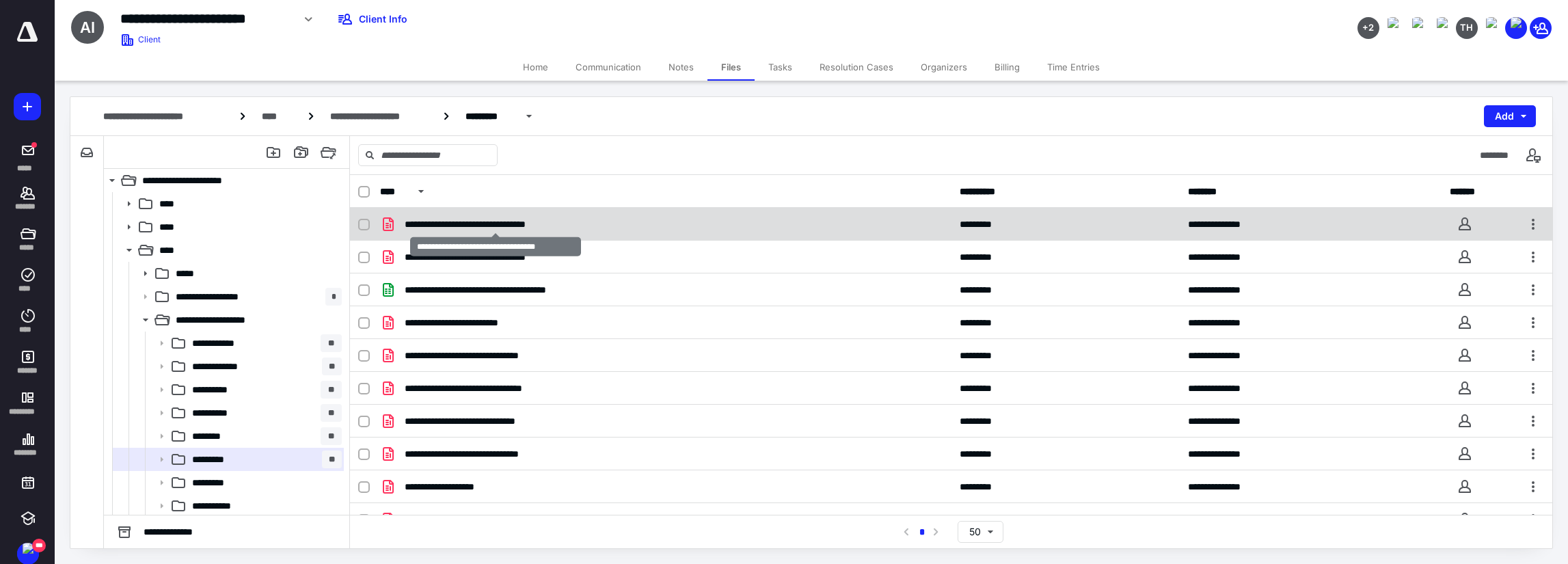 click on "**********" at bounding box center (496, 224) 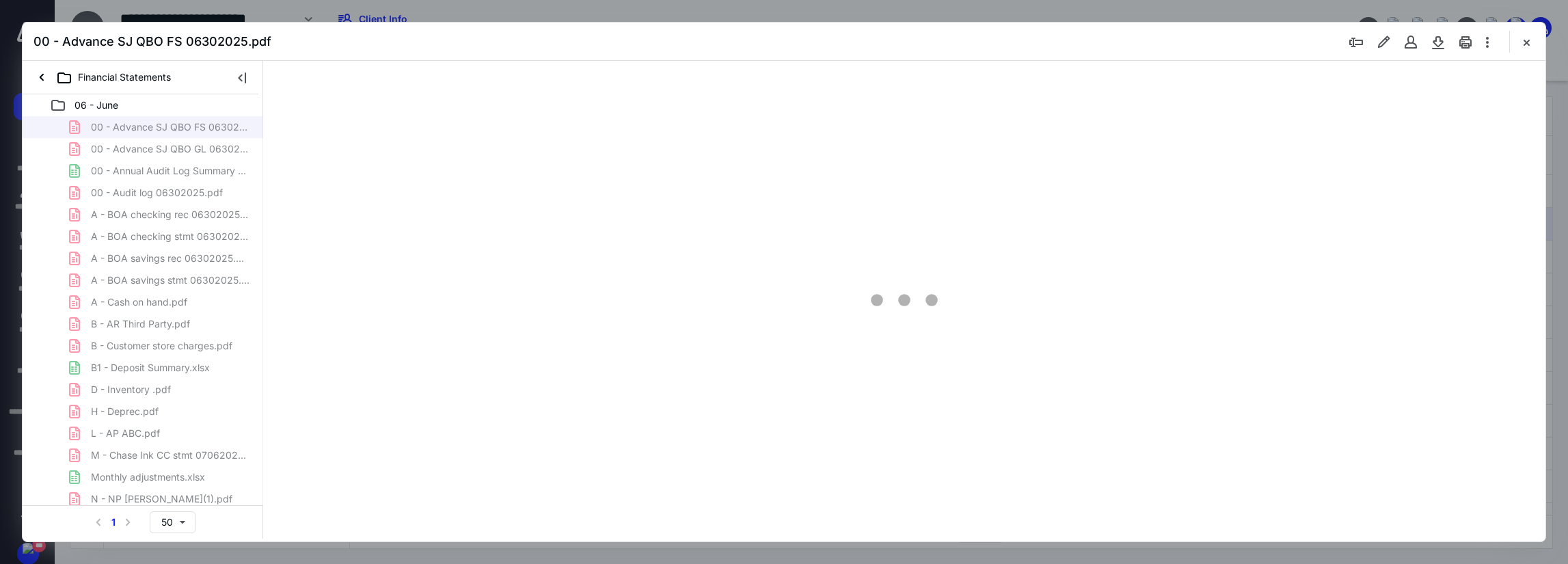scroll, scrollTop: 0, scrollLeft: 0, axis: both 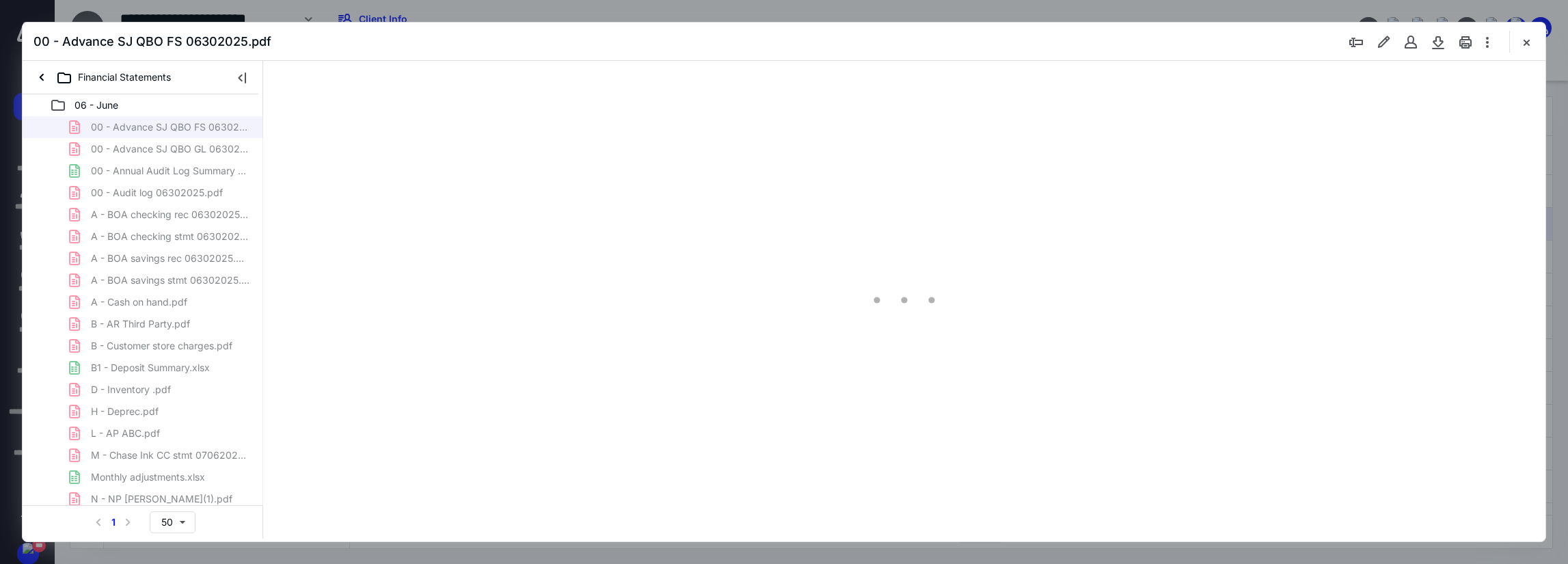 type on "78" 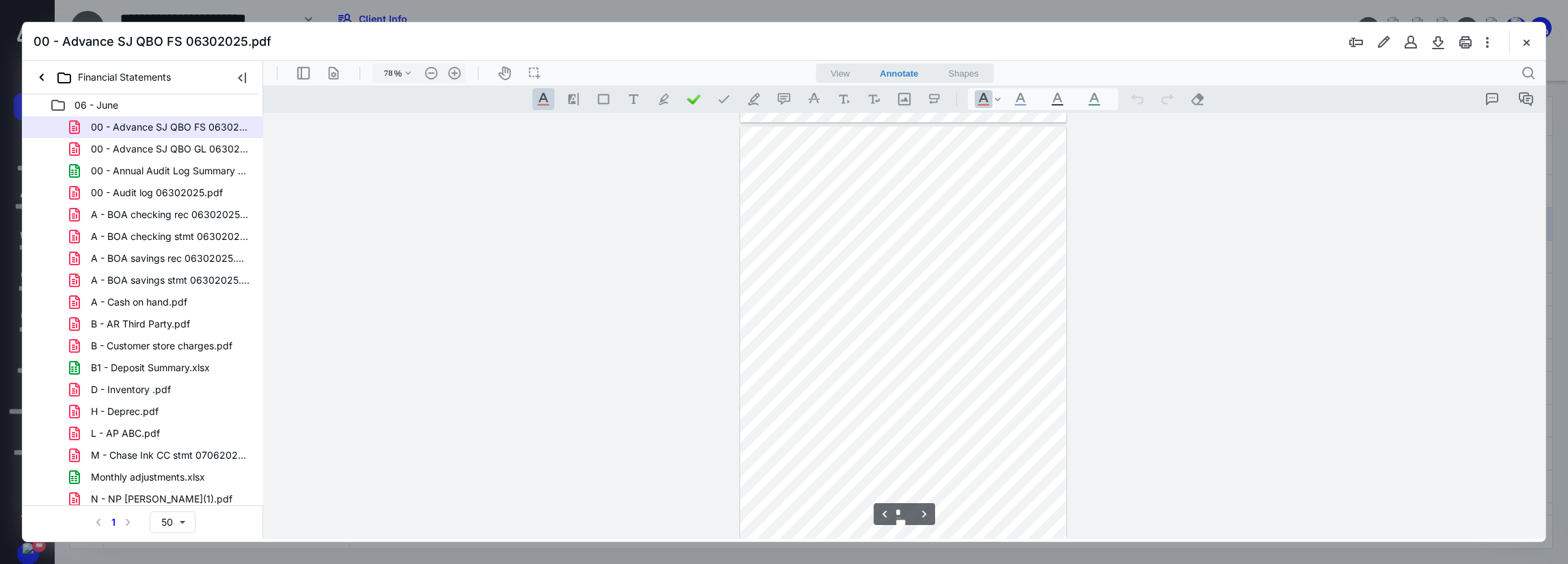 scroll, scrollTop: 957, scrollLeft: 0, axis: vertical 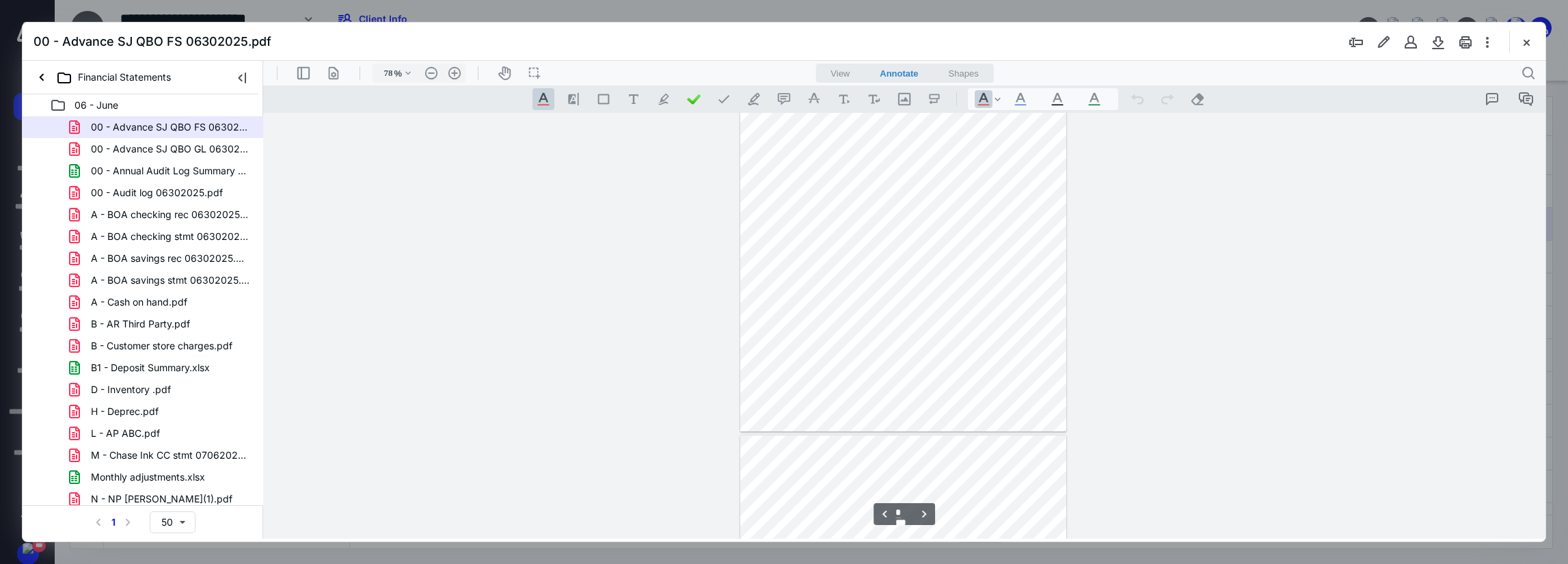 type on "*" 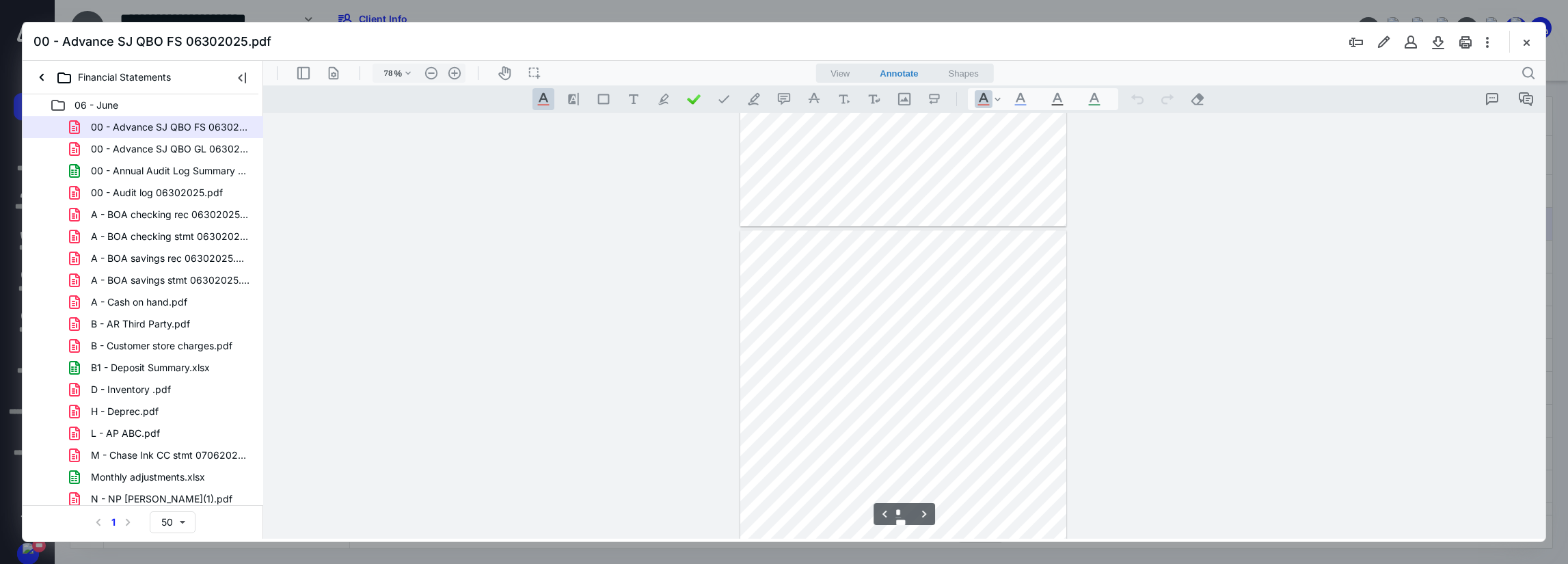 scroll, scrollTop: 1367, scrollLeft: 0, axis: vertical 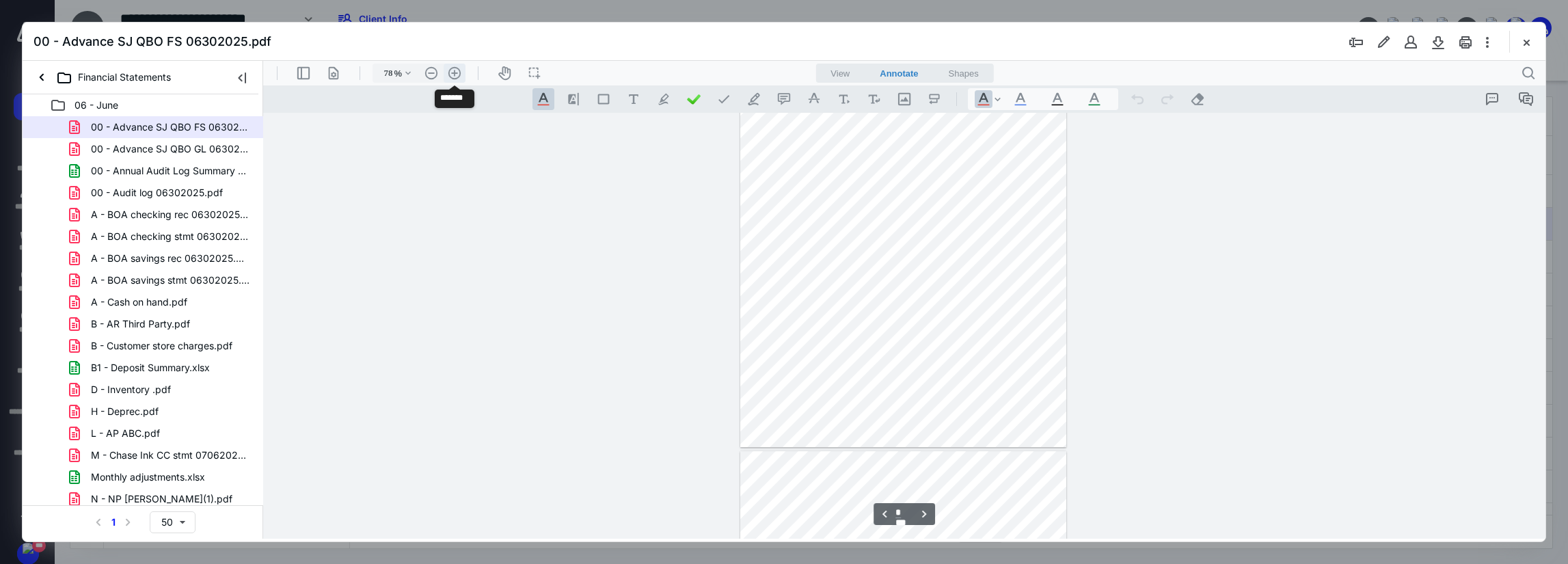 click on ".cls-1{fill:#abb0c4;} icon - header - zoom - in - line" at bounding box center (455, 73) 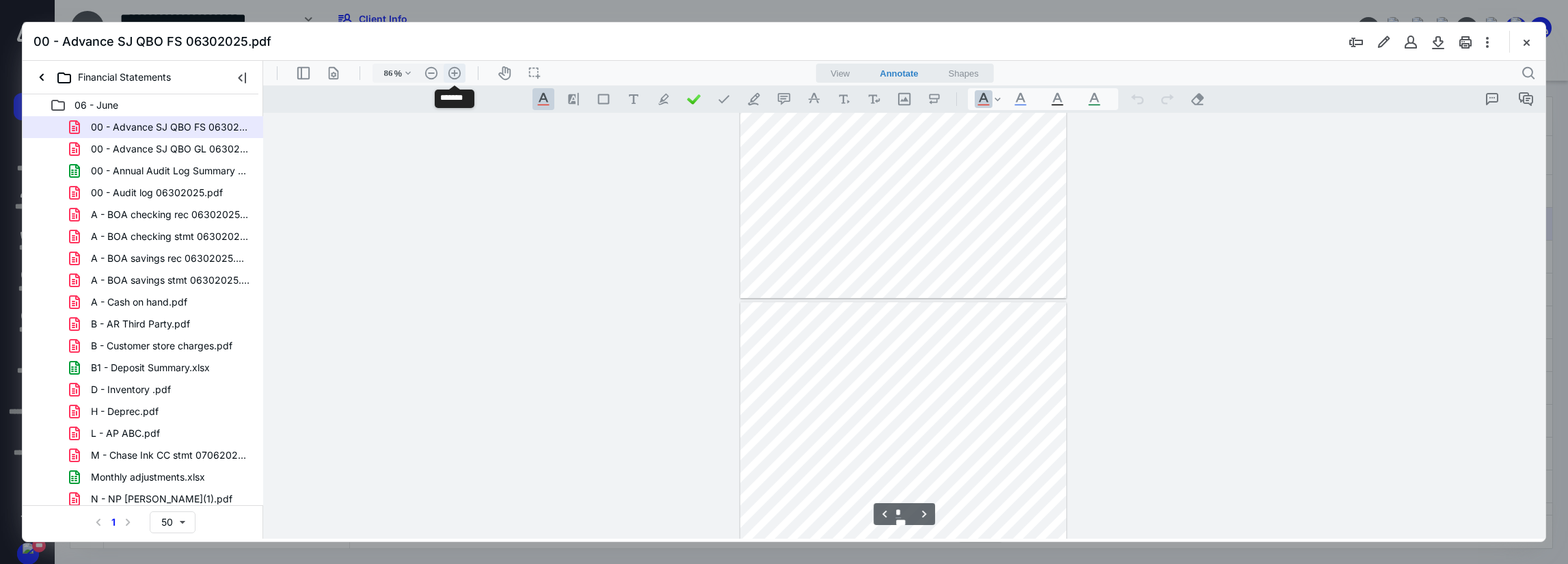 click on ".cls-1{fill:#abb0c4;} icon - header - zoom - in - line" at bounding box center [455, 73] 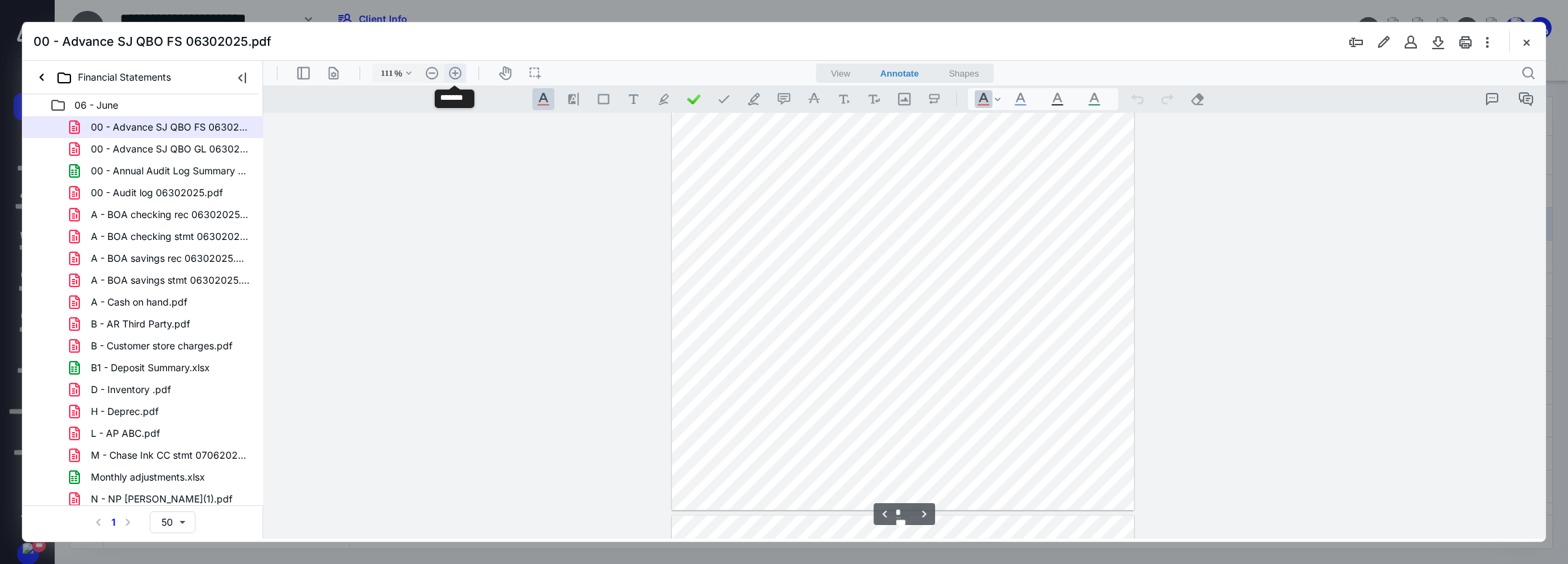 click on ".cls-1{fill:#abb0c4;} icon - header - zoom - in - line" at bounding box center [455, 73] 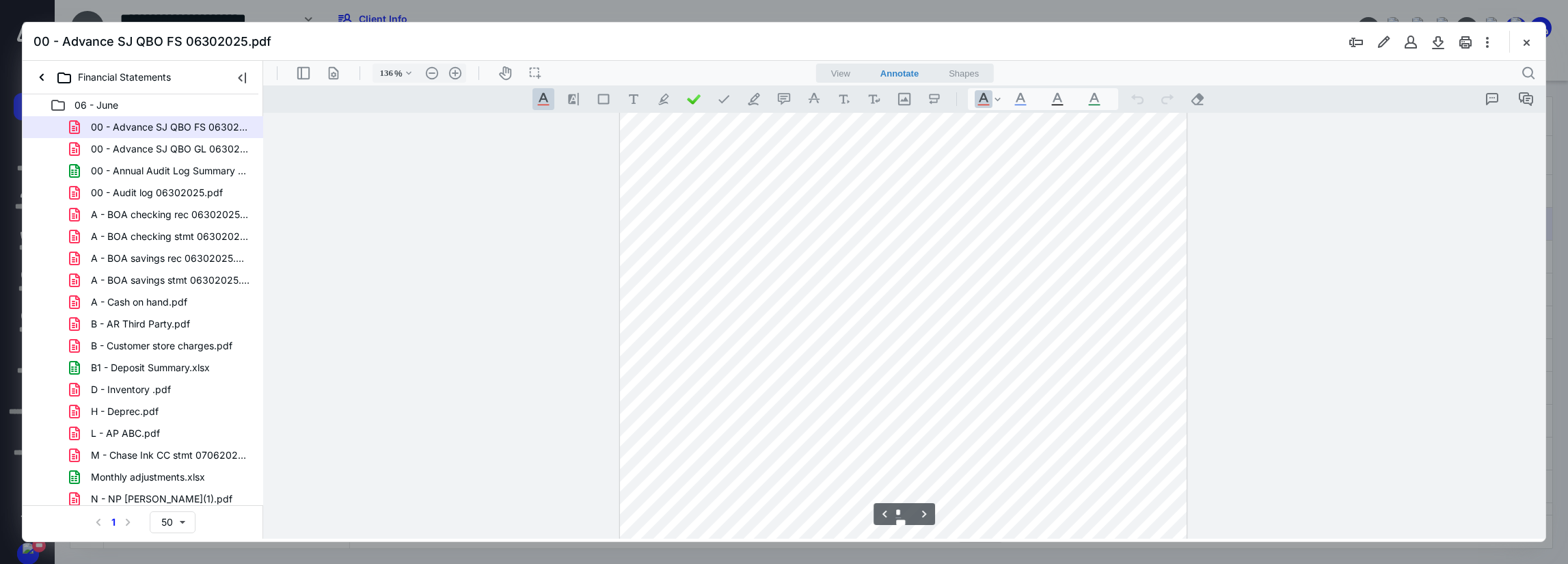 scroll, scrollTop: 3333, scrollLeft: 0, axis: vertical 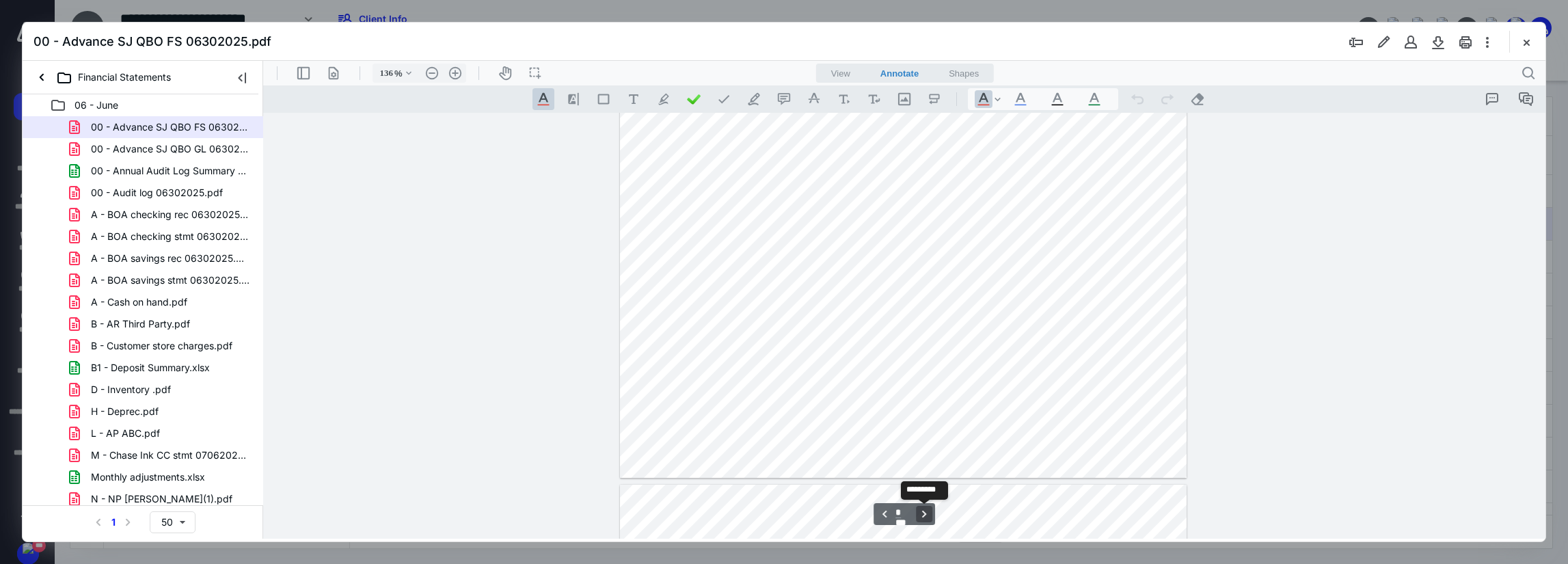 click on "**********" at bounding box center [924, 514] 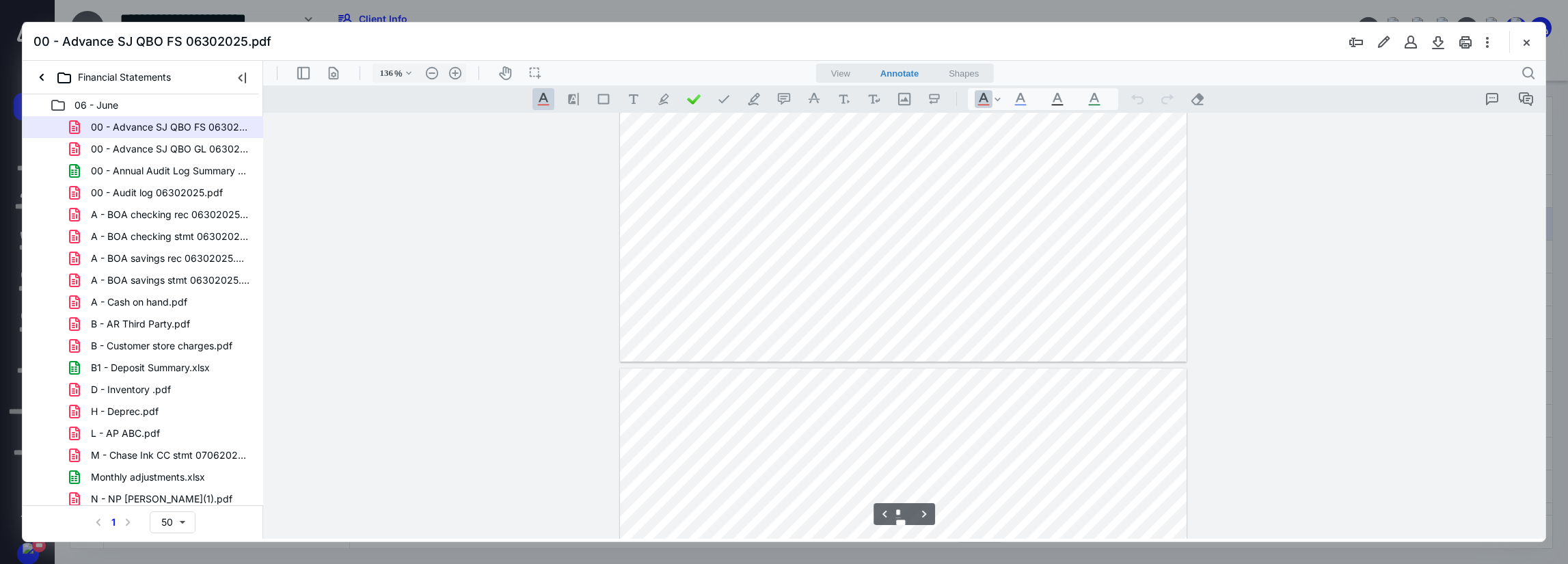 type on "*" 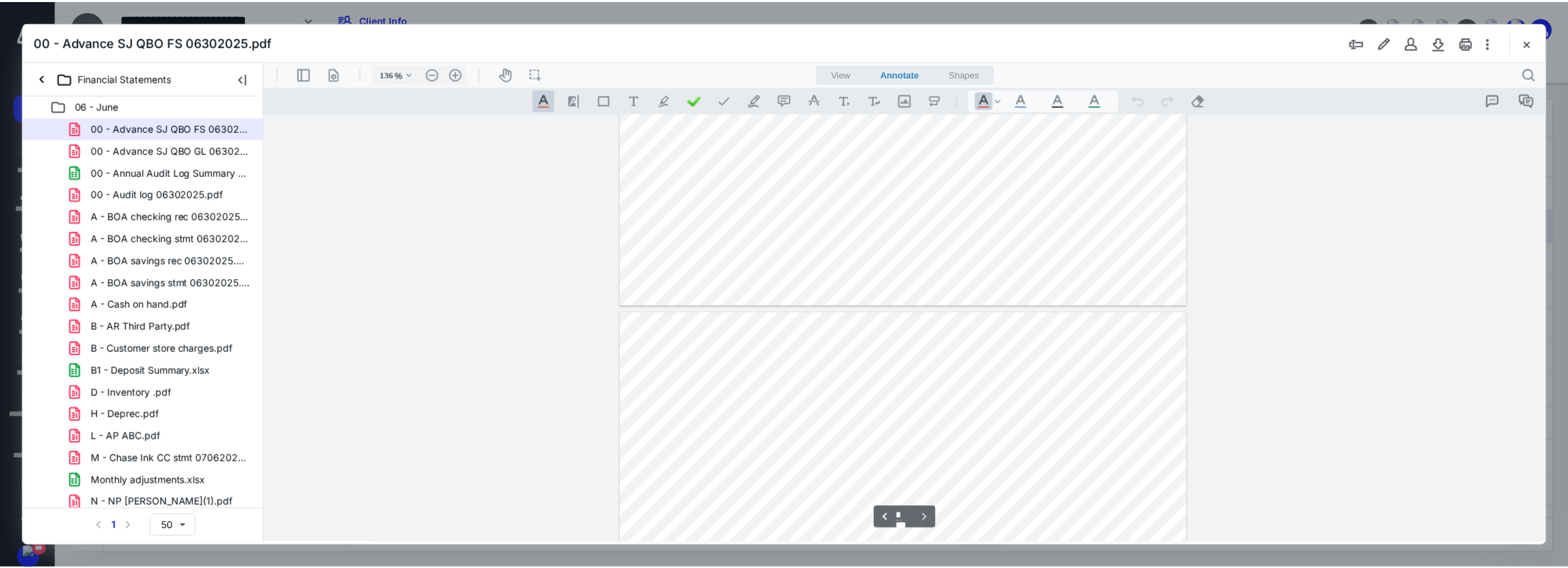 scroll, scrollTop: 4417, scrollLeft: 0, axis: vertical 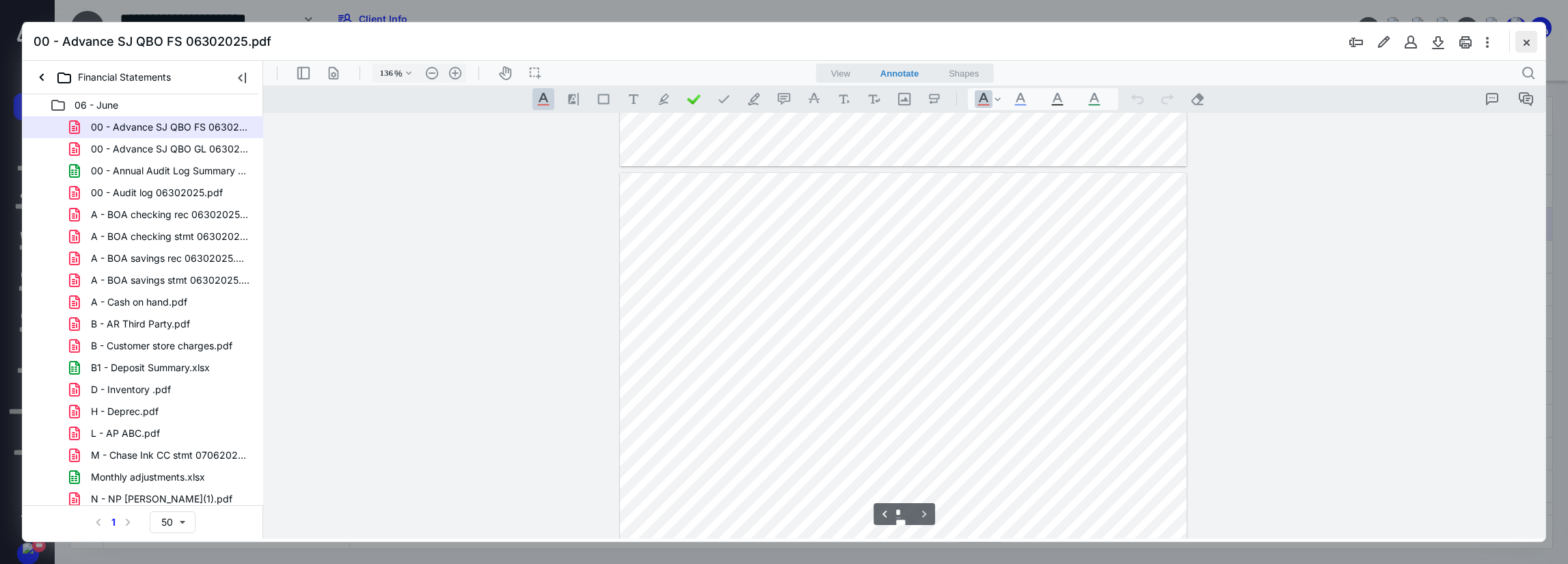 click at bounding box center [1526, 42] 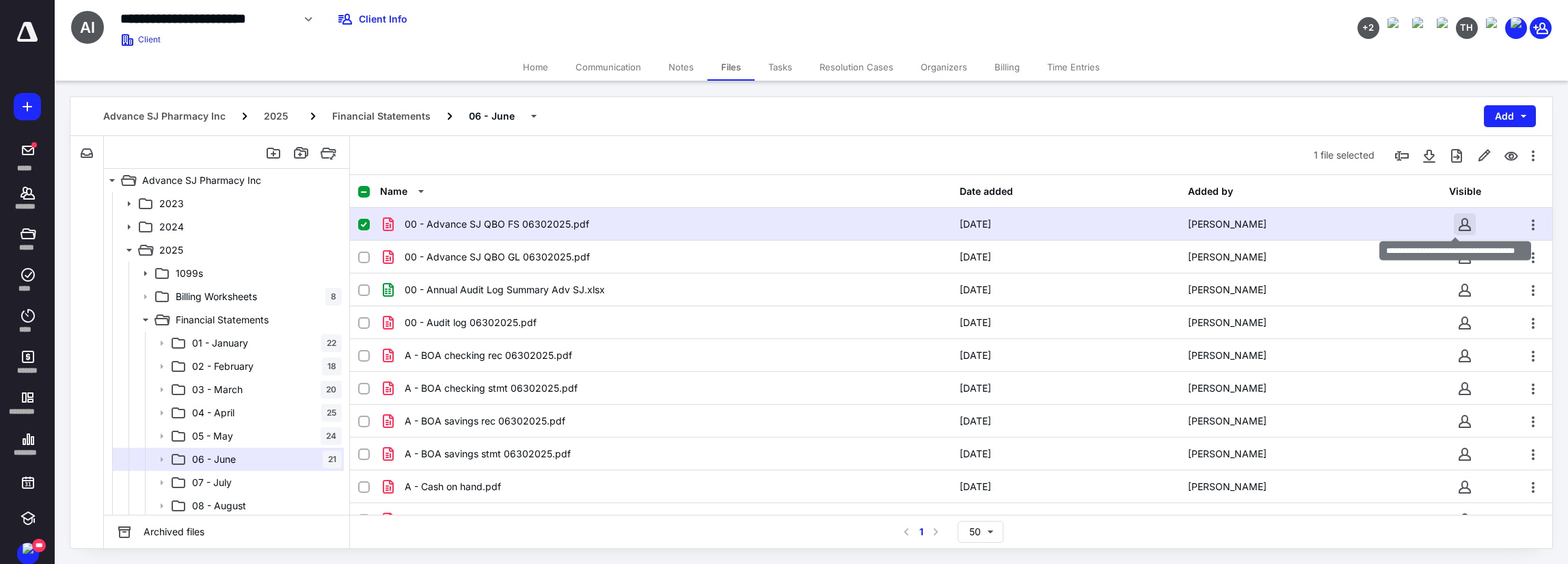 click at bounding box center [1465, 224] 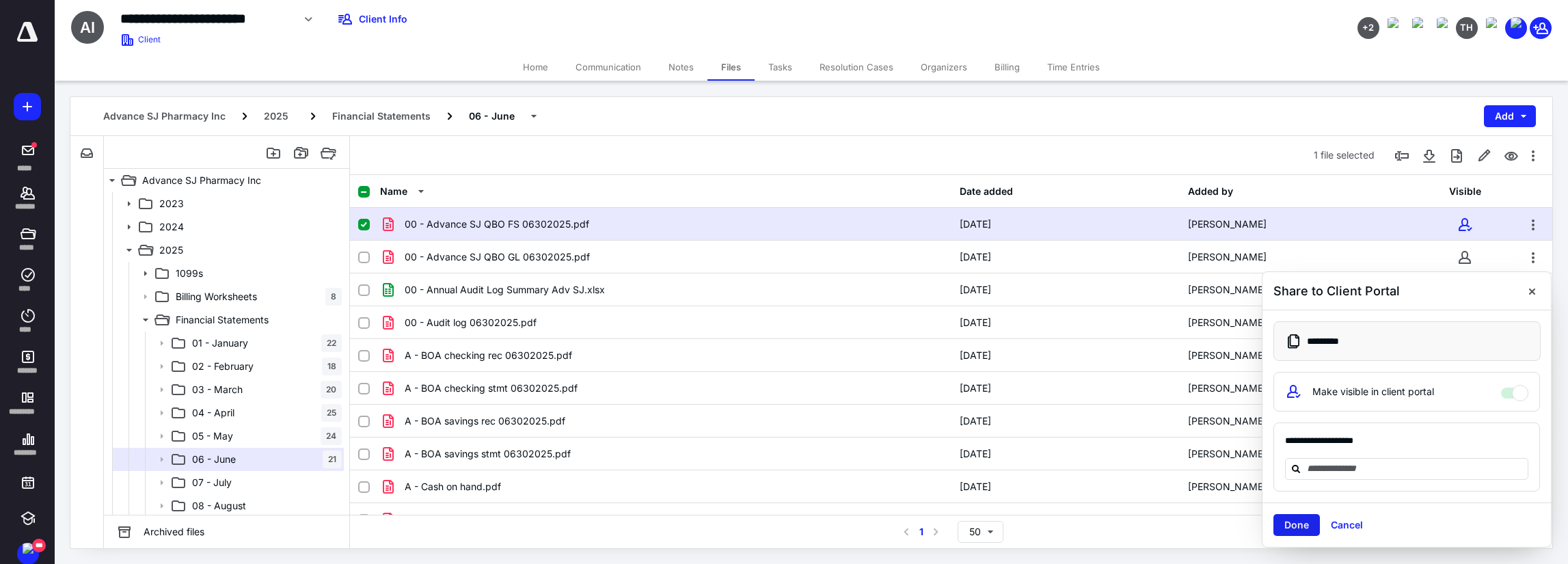 click on "Done" at bounding box center (1297, 525) 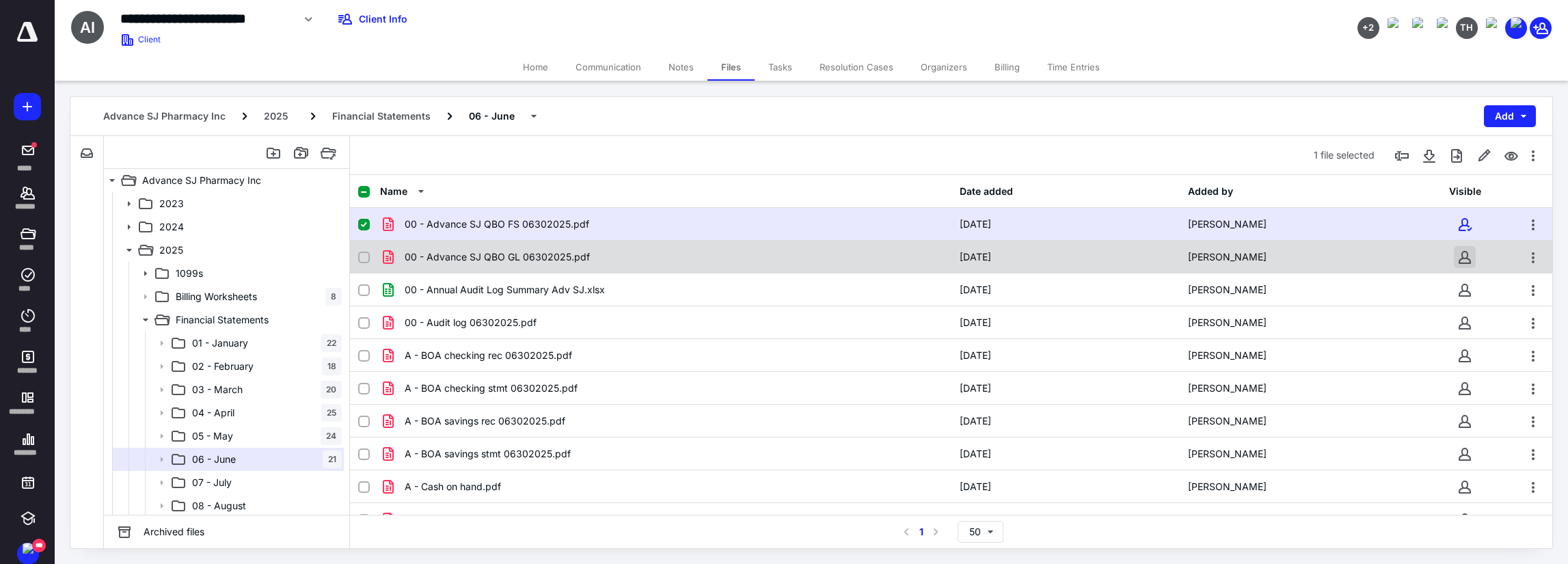 click at bounding box center (1465, 257) 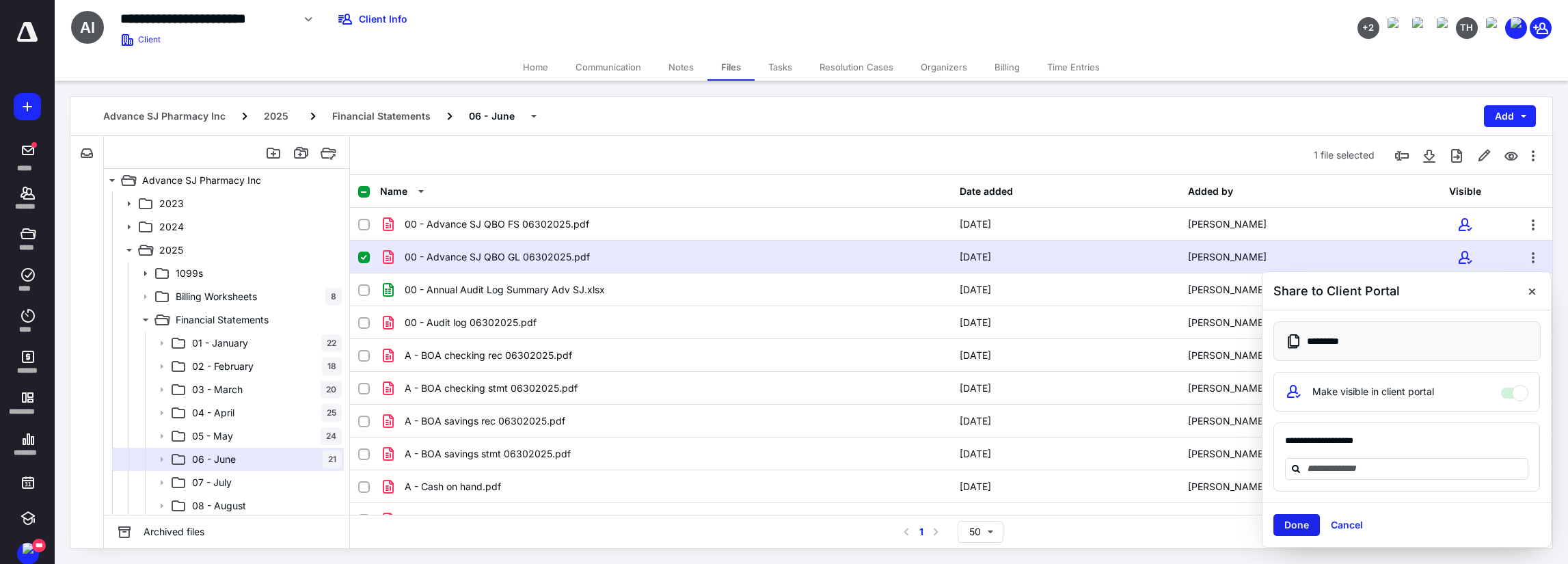 click on "Done" at bounding box center [1297, 525] 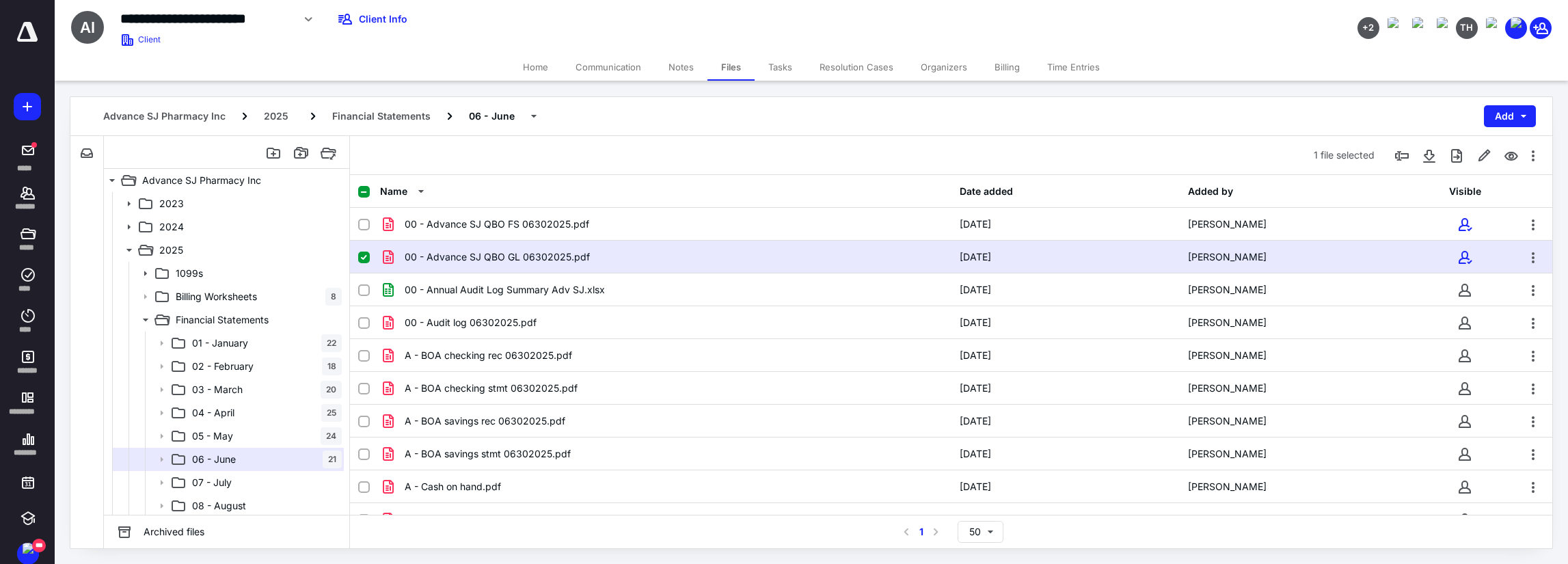 click on "Home" at bounding box center [535, 67] 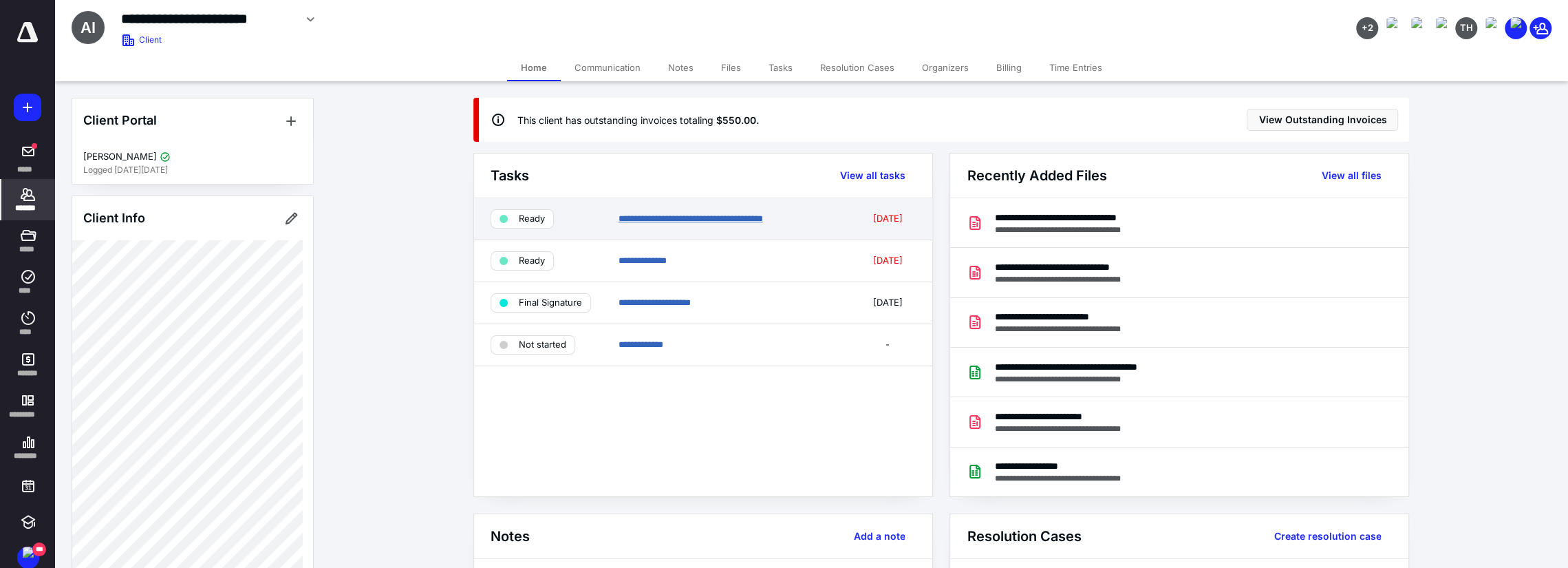 click on "**********" at bounding box center (690, 218) 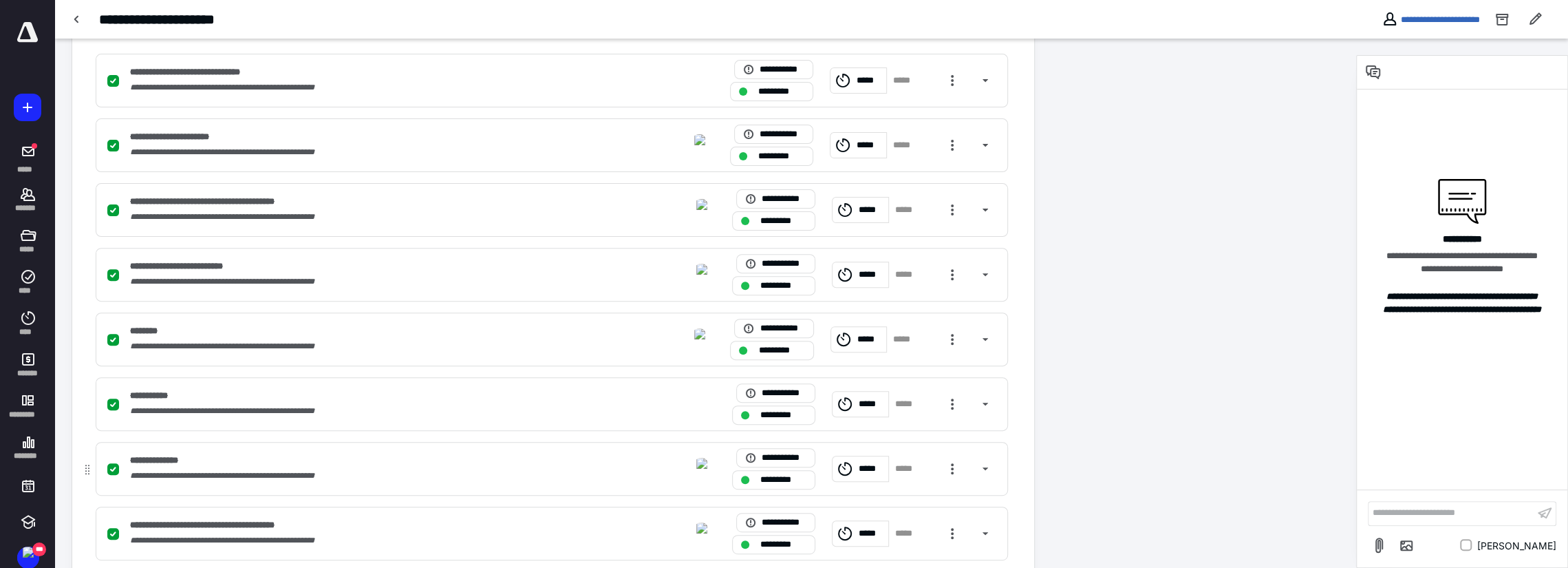 scroll, scrollTop: 482, scrollLeft: 0, axis: vertical 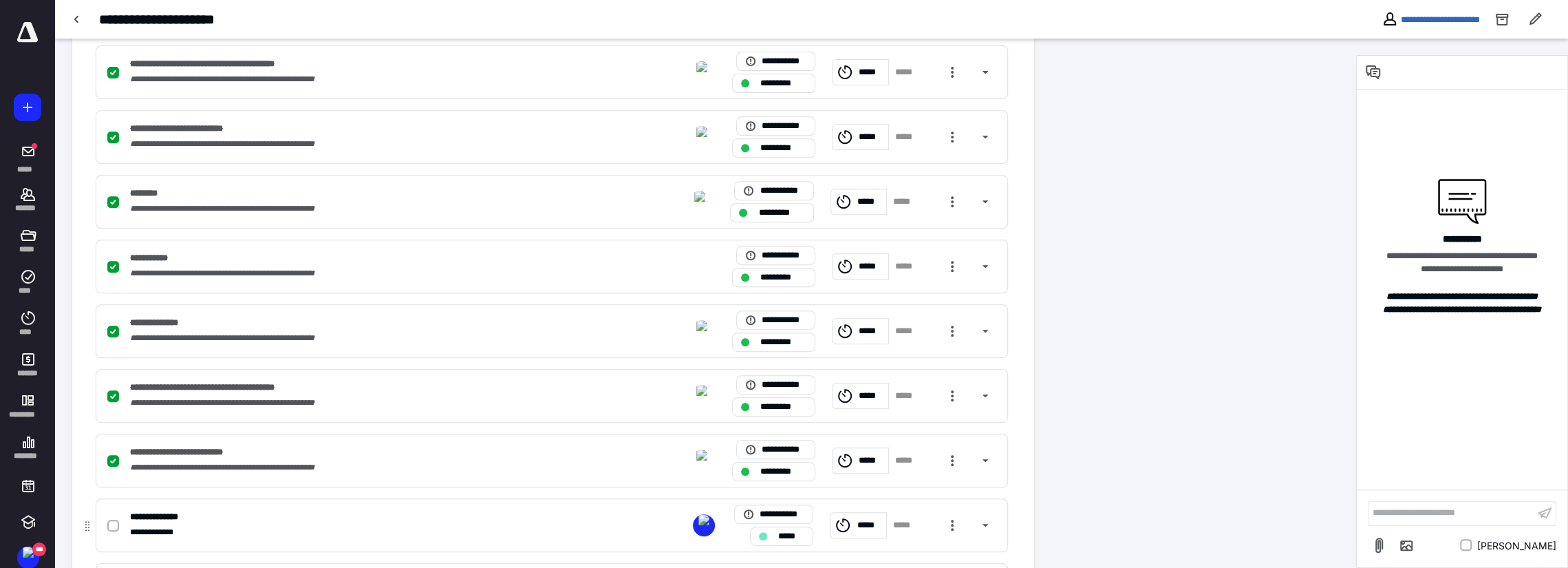 click 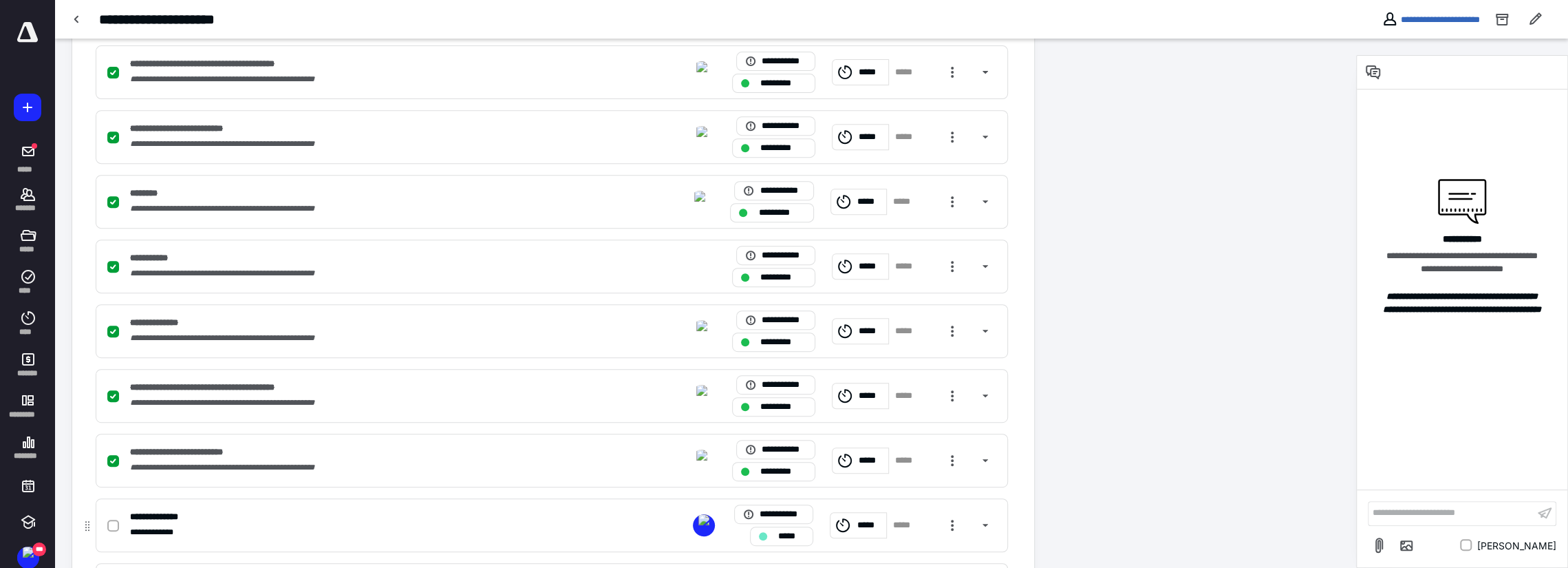 click at bounding box center [113, 526] 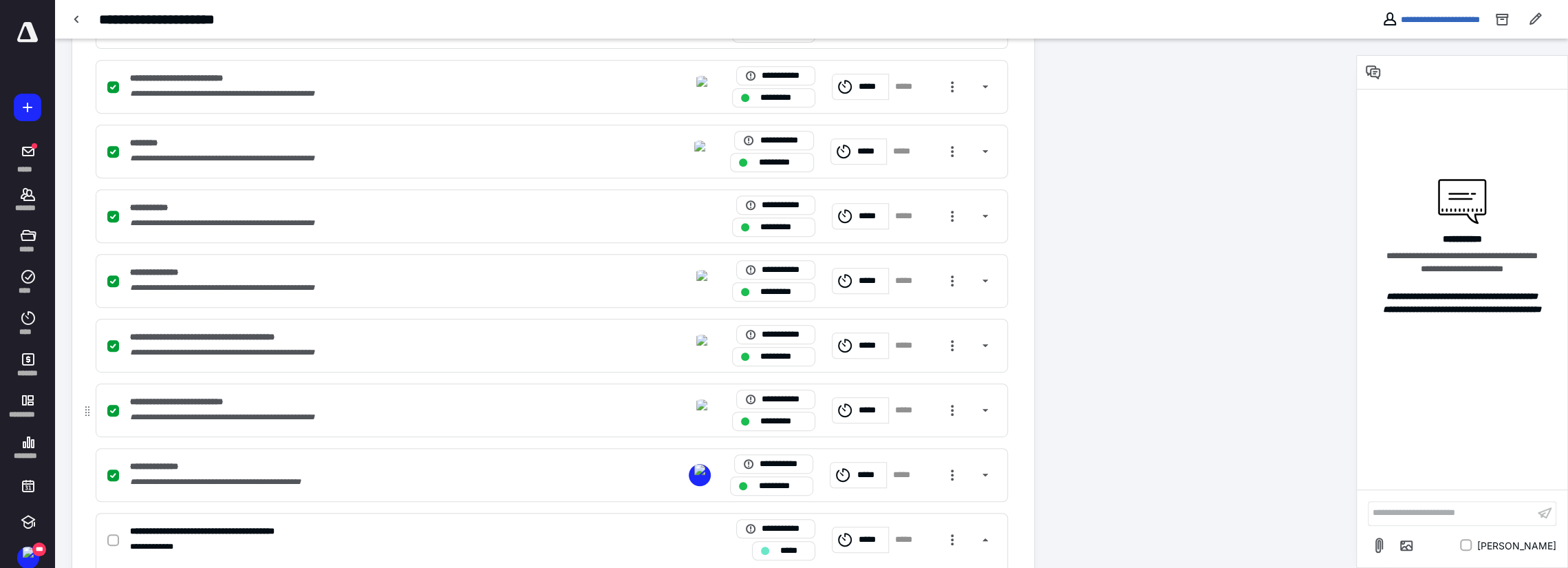 scroll, scrollTop: 620, scrollLeft: 0, axis: vertical 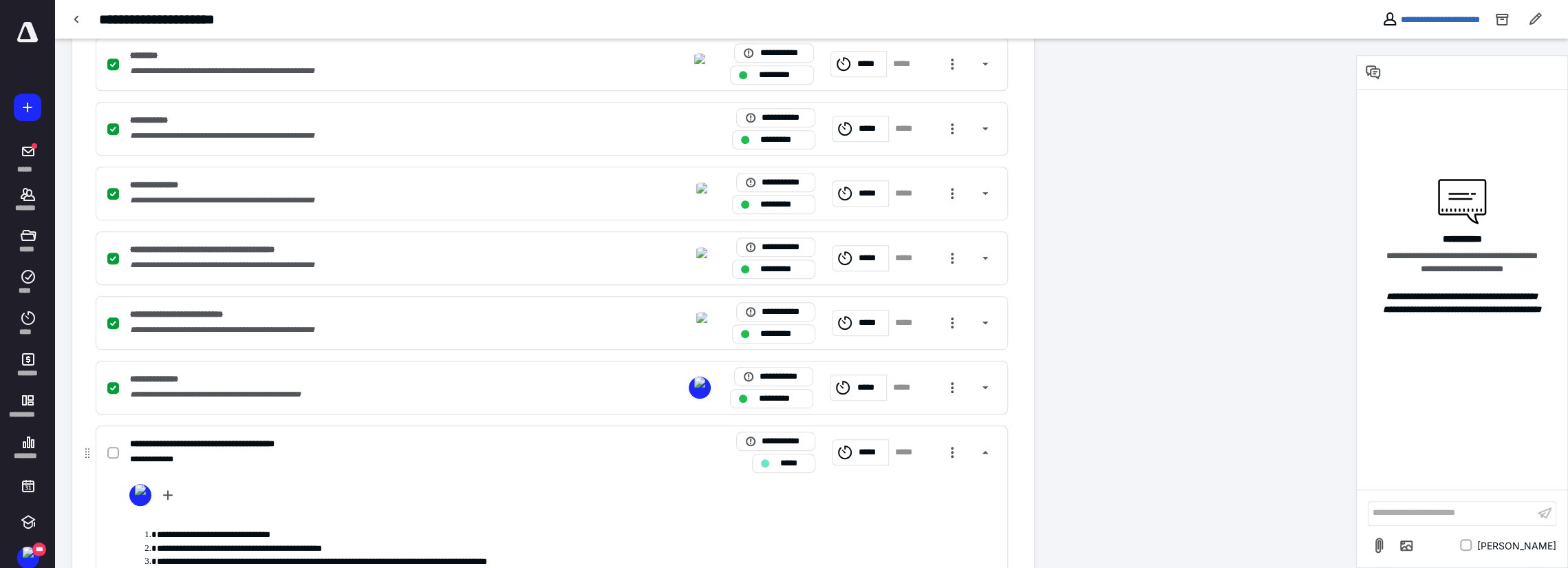 click 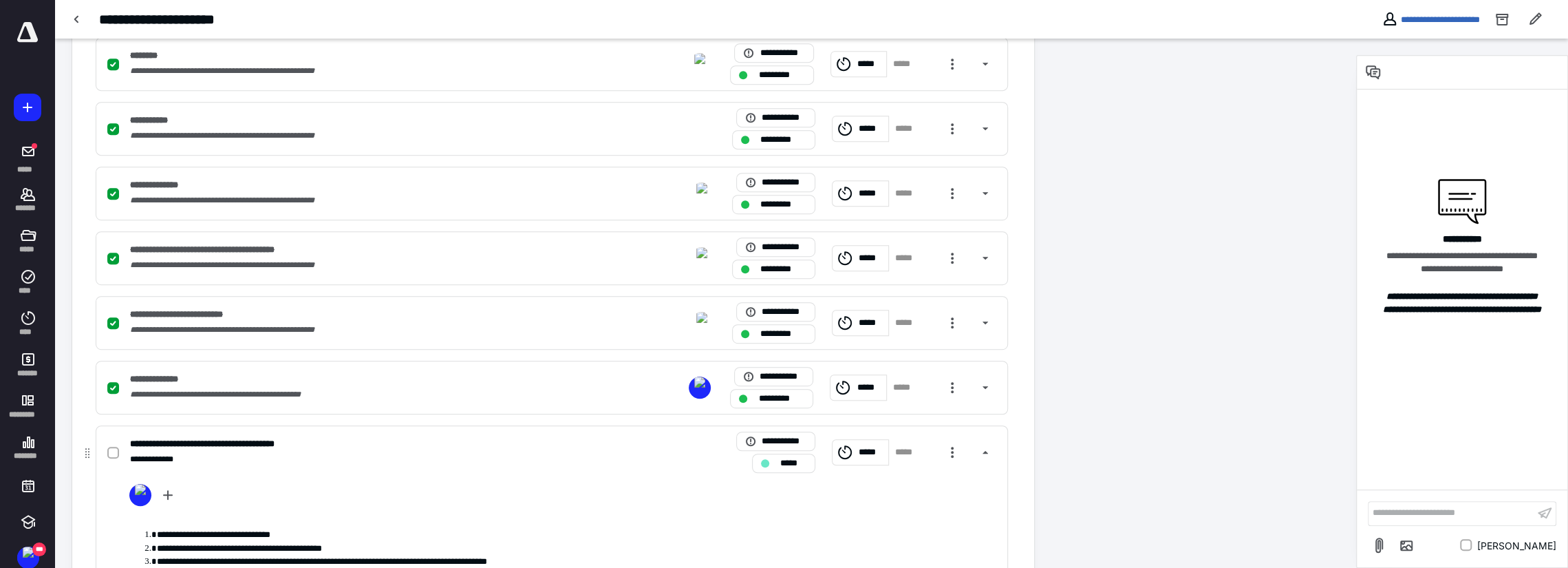 click at bounding box center (113, 453) 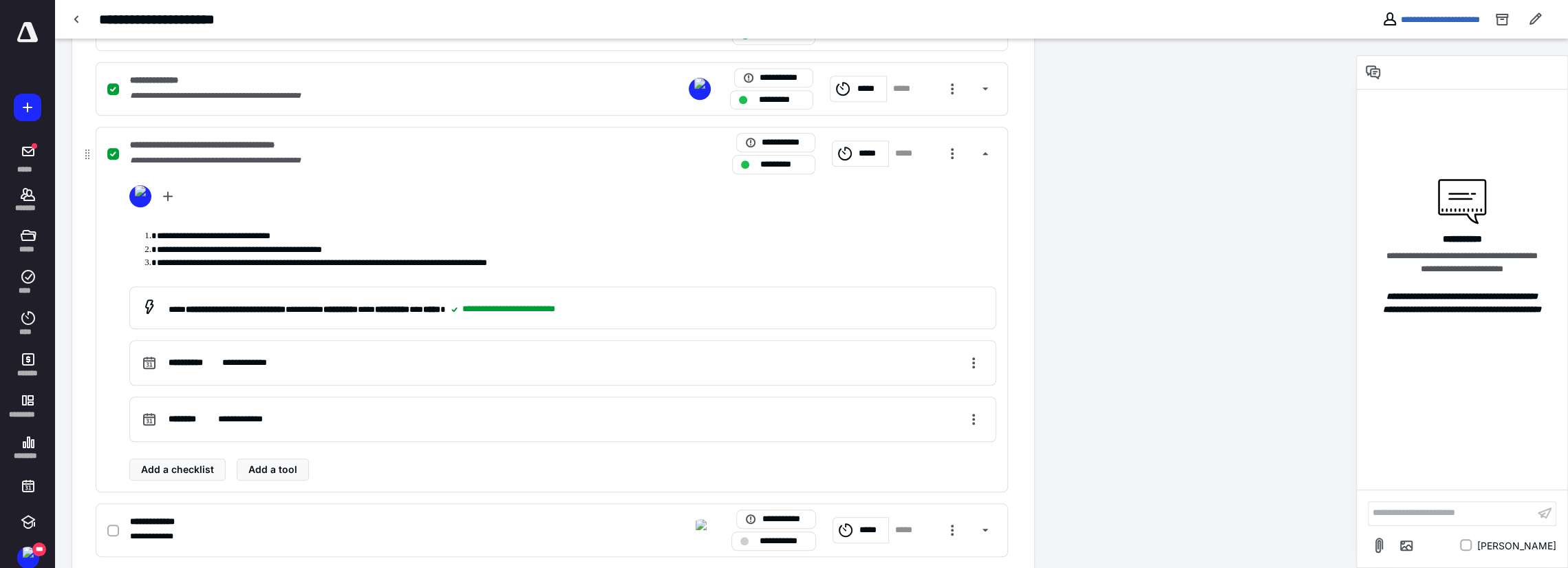 scroll, scrollTop: 938, scrollLeft: 0, axis: vertical 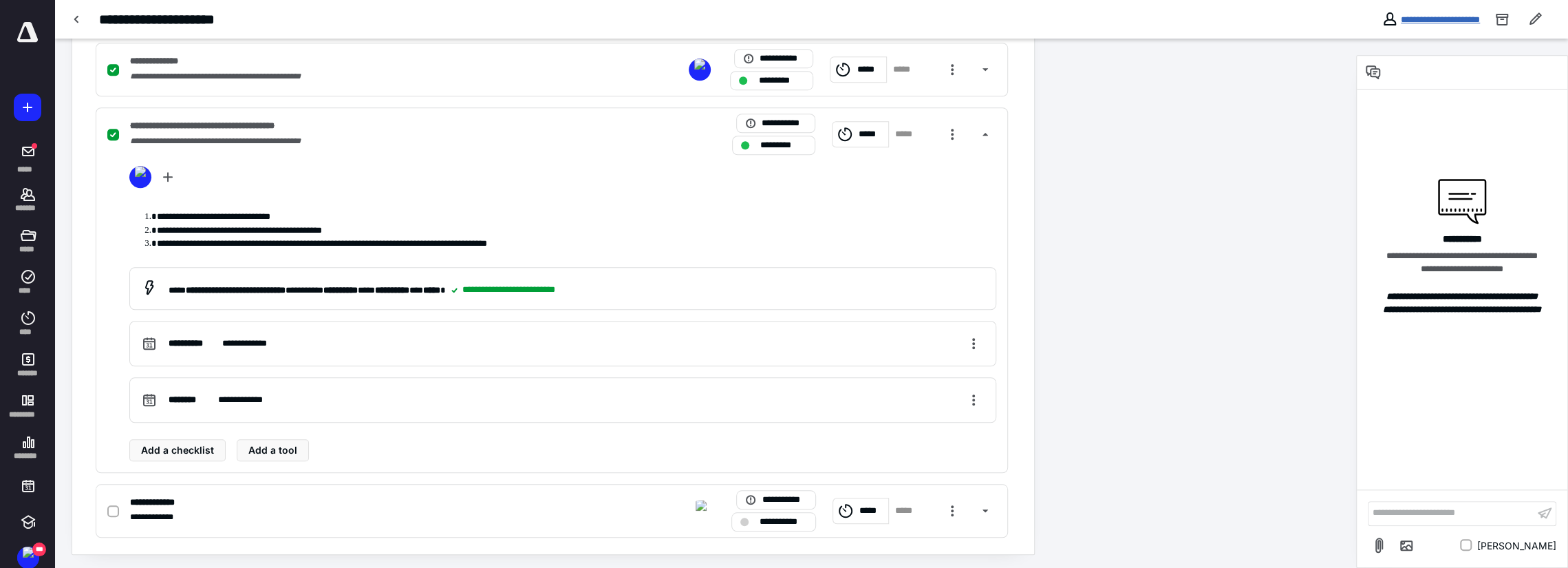 click on "**********" at bounding box center (1440, 19) 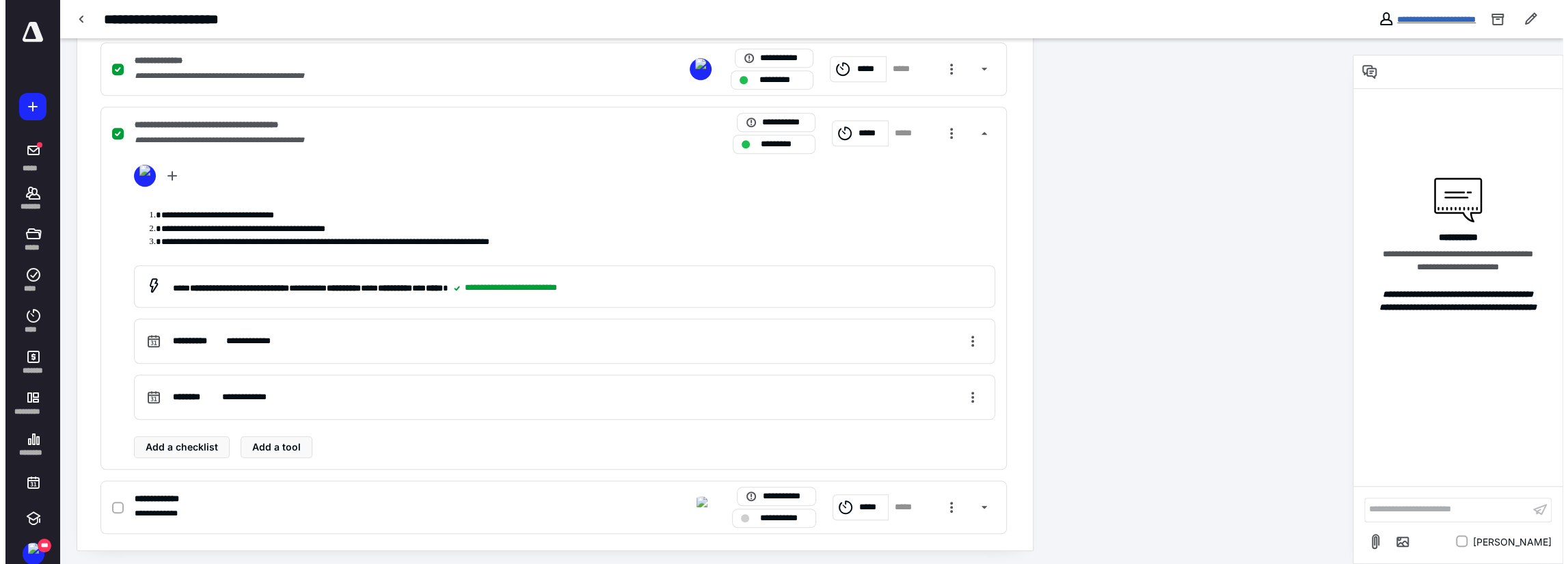 scroll, scrollTop: 0, scrollLeft: 0, axis: both 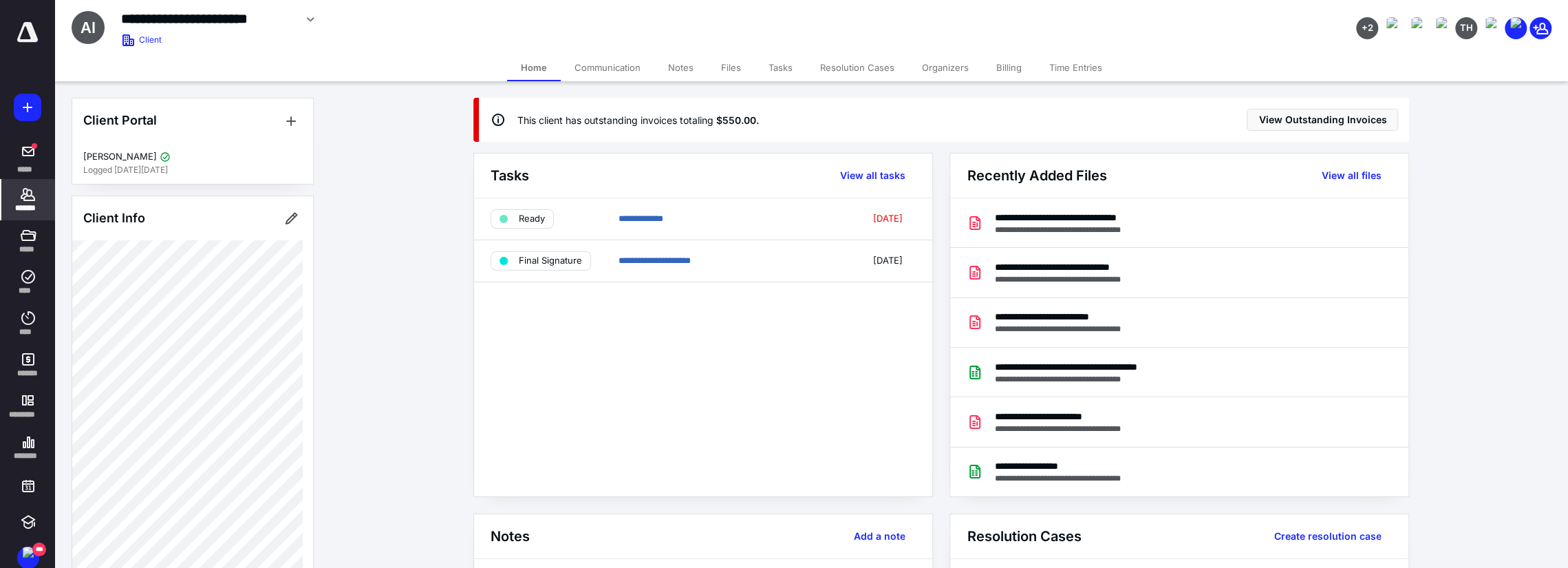click on "Time Entries" at bounding box center (1075, 67) 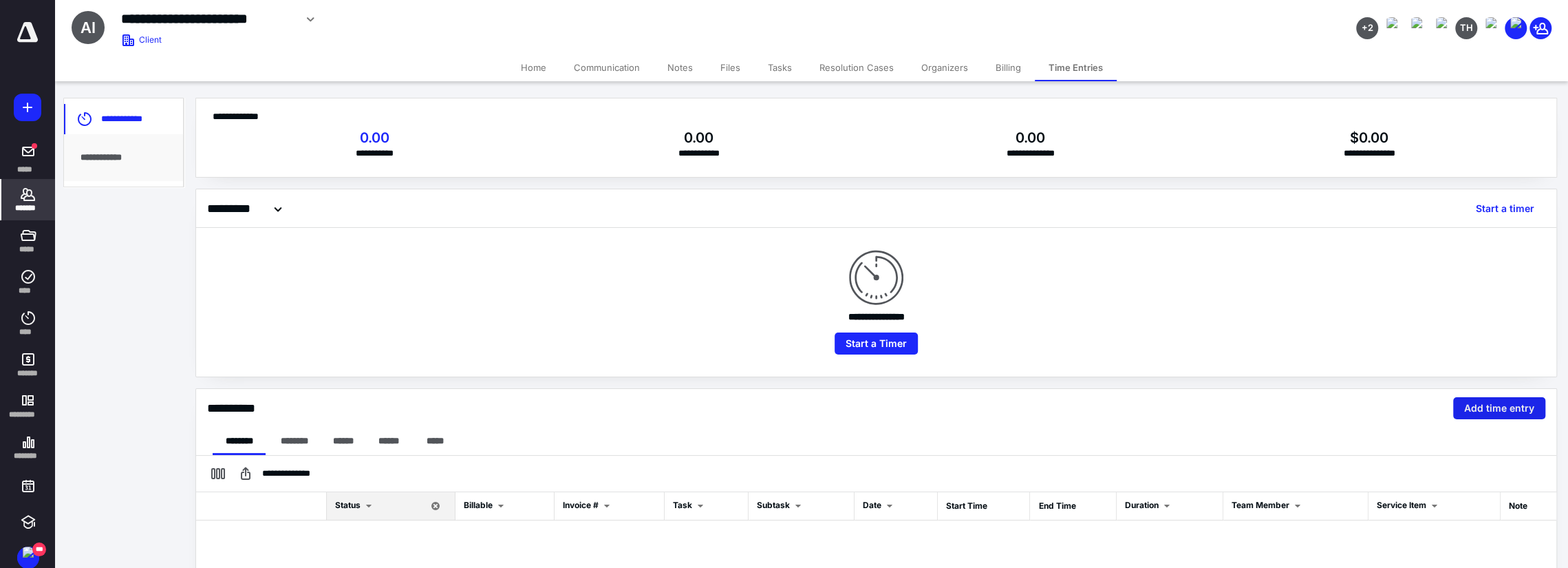 click on "Add time entry" at bounding box center [1499, 408] 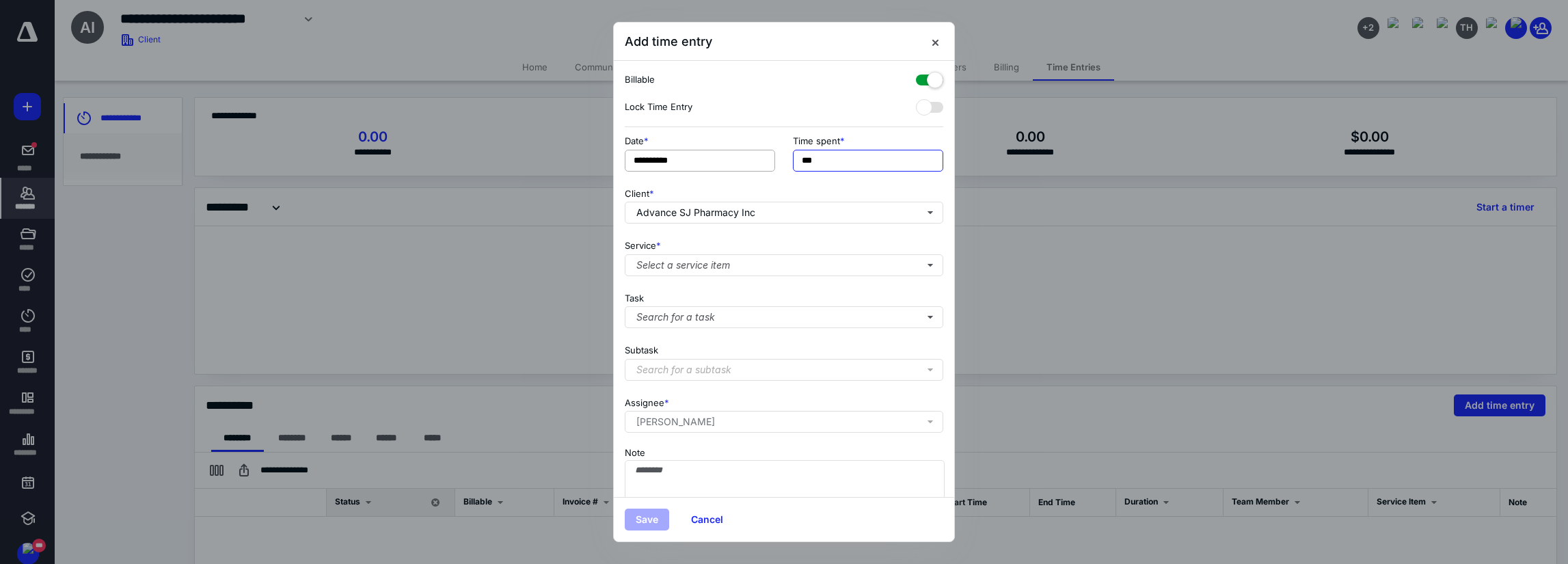 drag, startPoint x: 738, startPoint y: 155, endPoint x: 701, endPoint y: 155, distance: 37 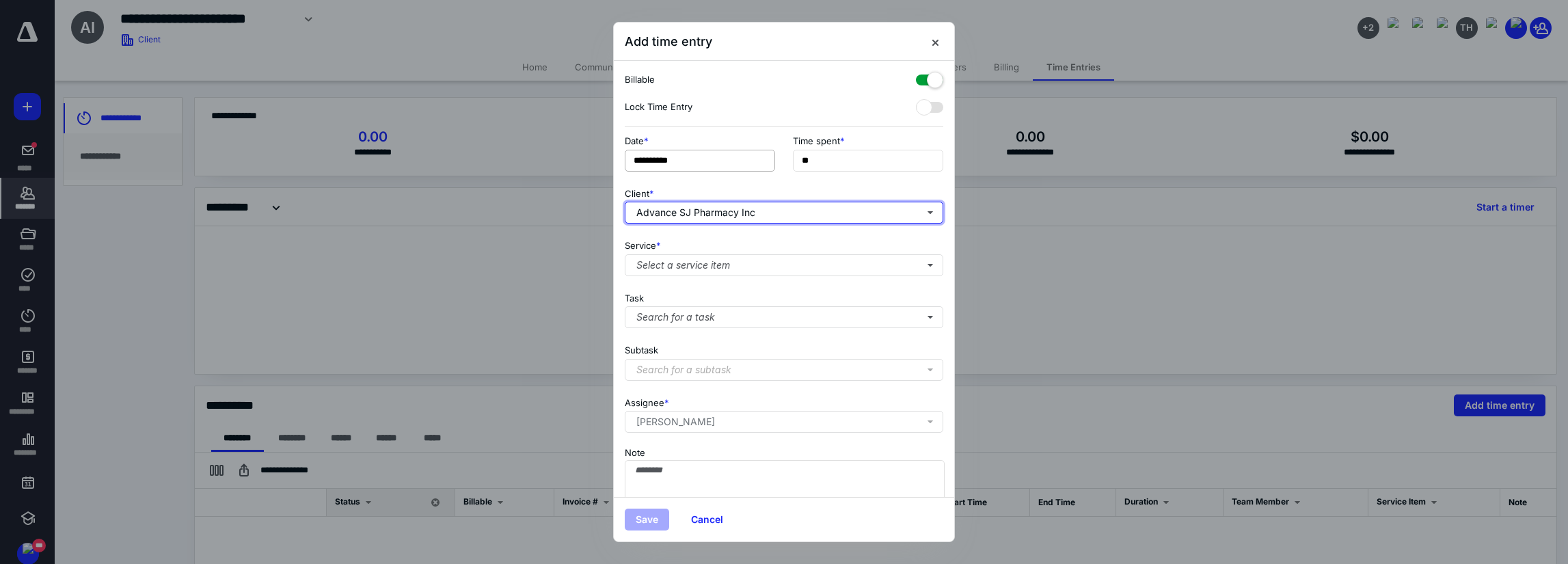 type on "***" 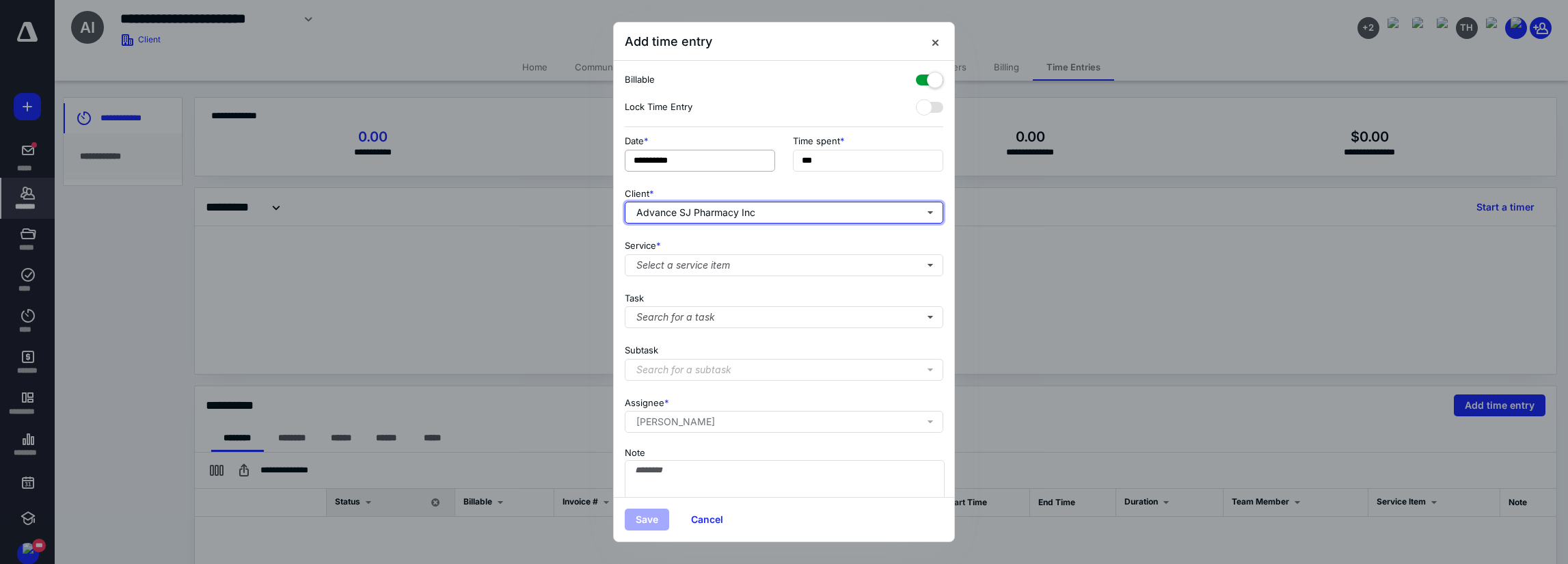 type 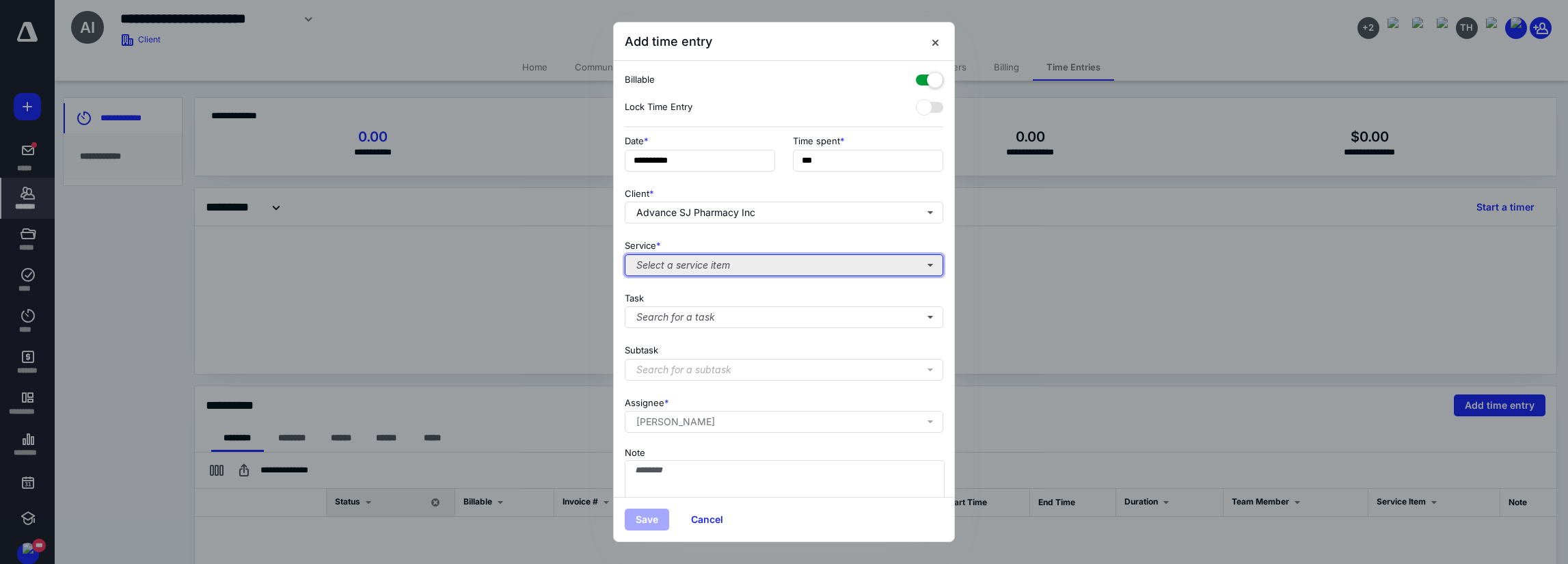 click on "Select a service item" at bounding box center [784, 265] 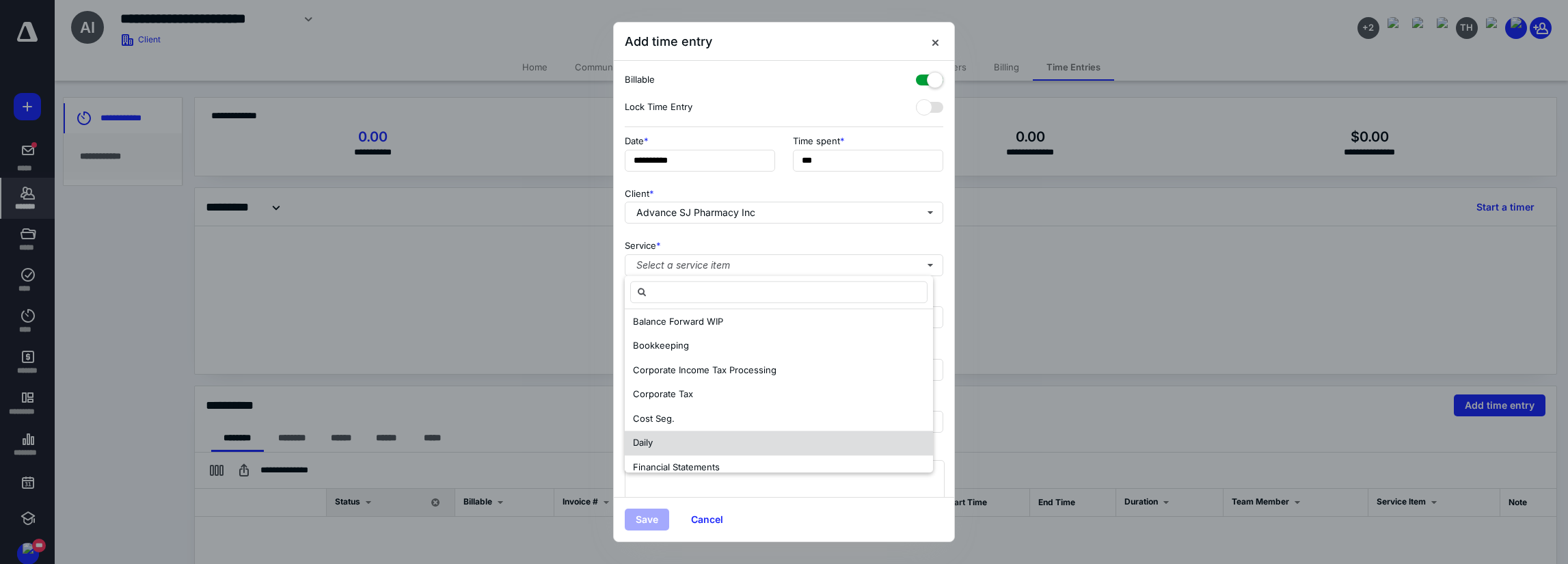 scroll, scrollTop: 137, scrollLeft: 0, axis: vertical 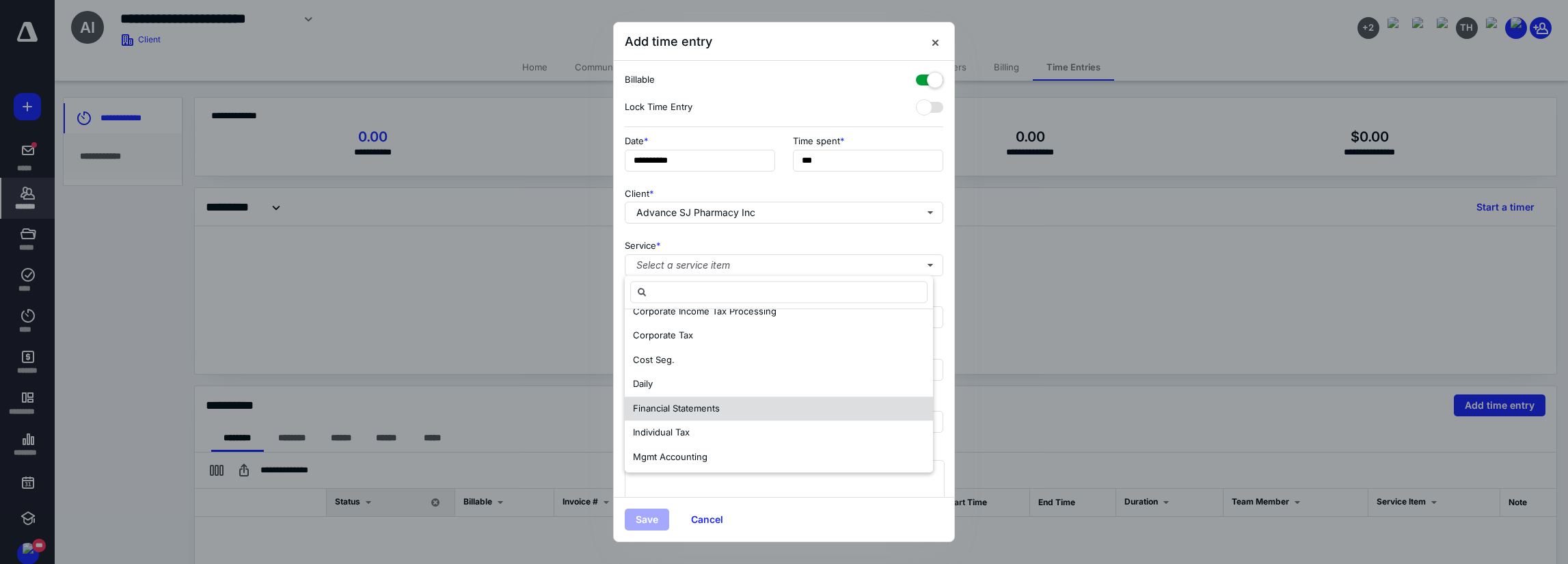 click on "Financial Statements" at bounding box center [676, 408] 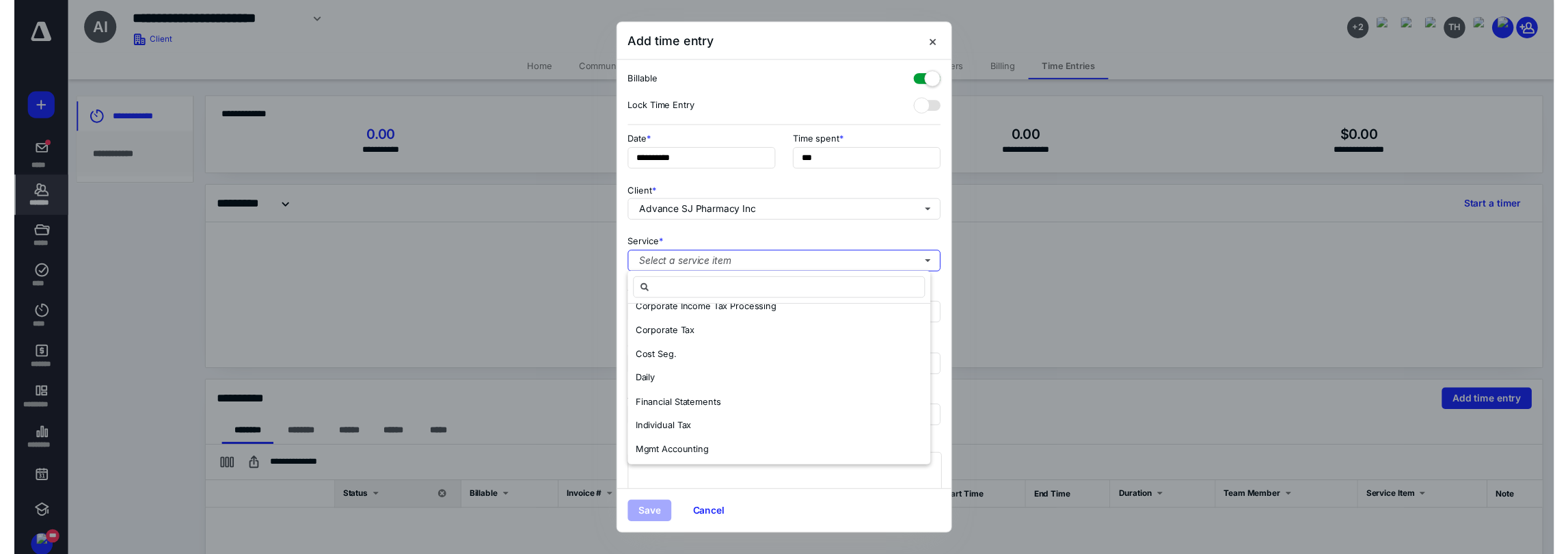 scroll, scrollTop: 0, scrollLeft: 0, axis: both 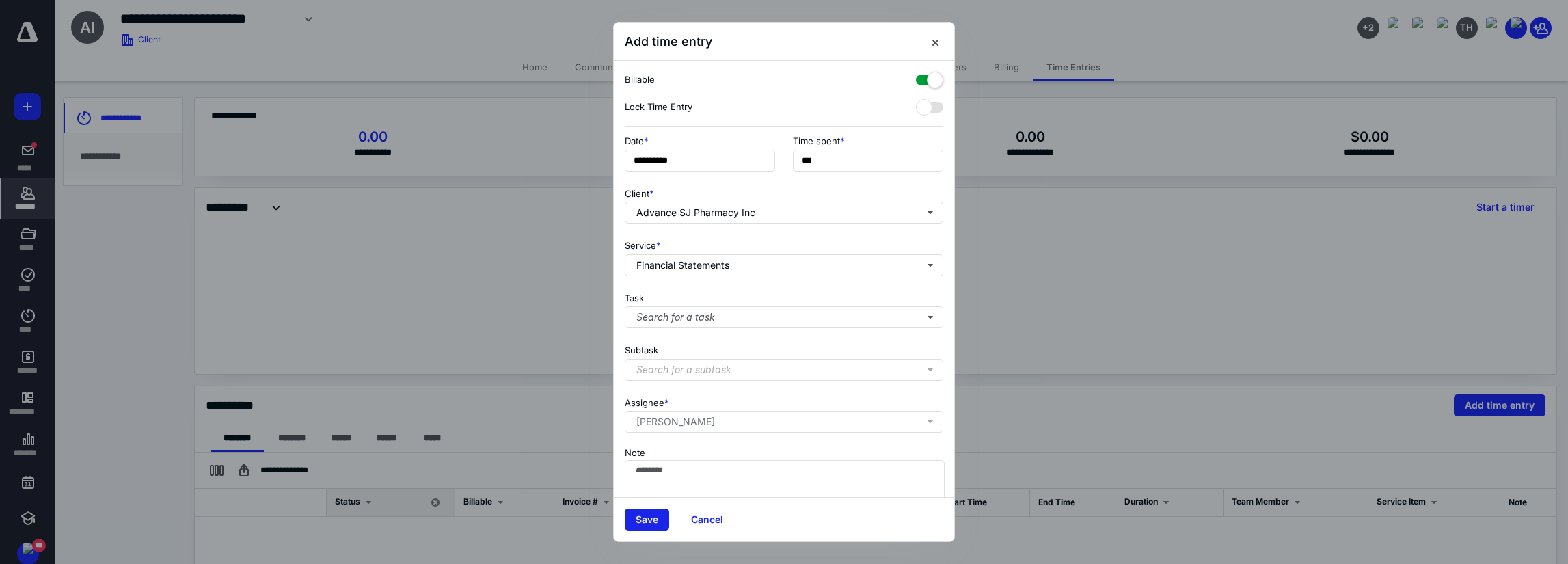 click on "Save" at bounding box center (647, 520) 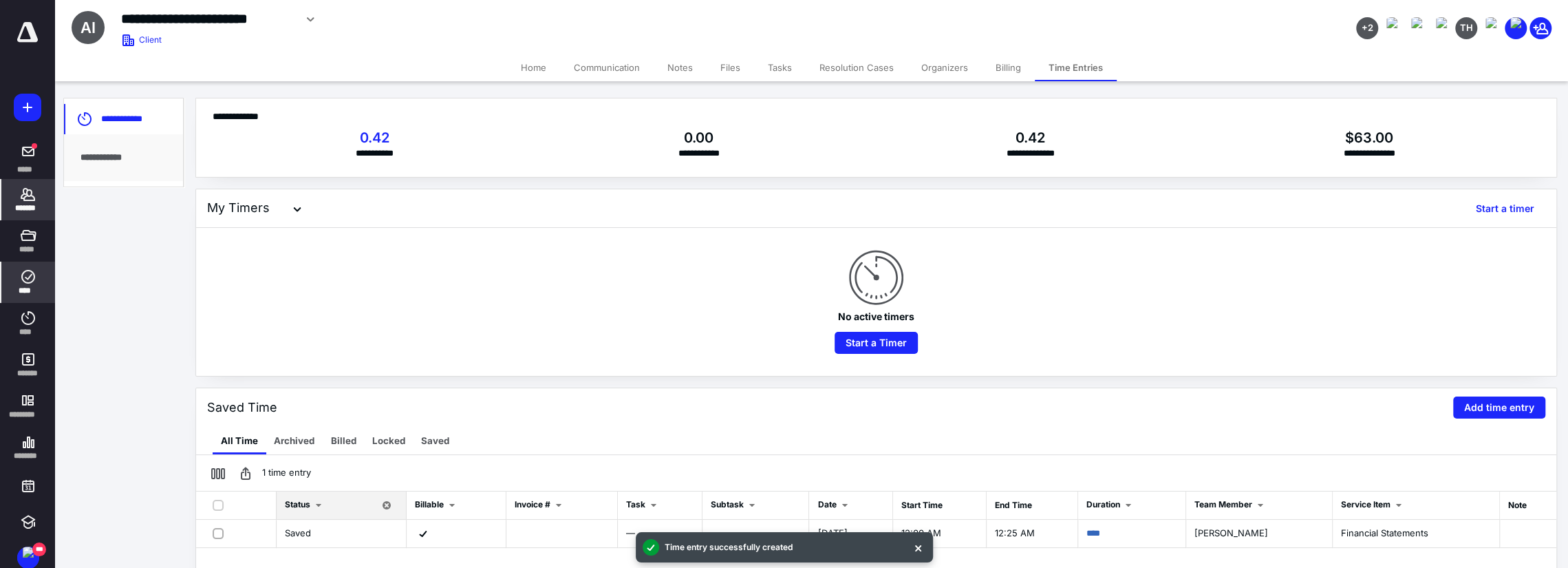 click 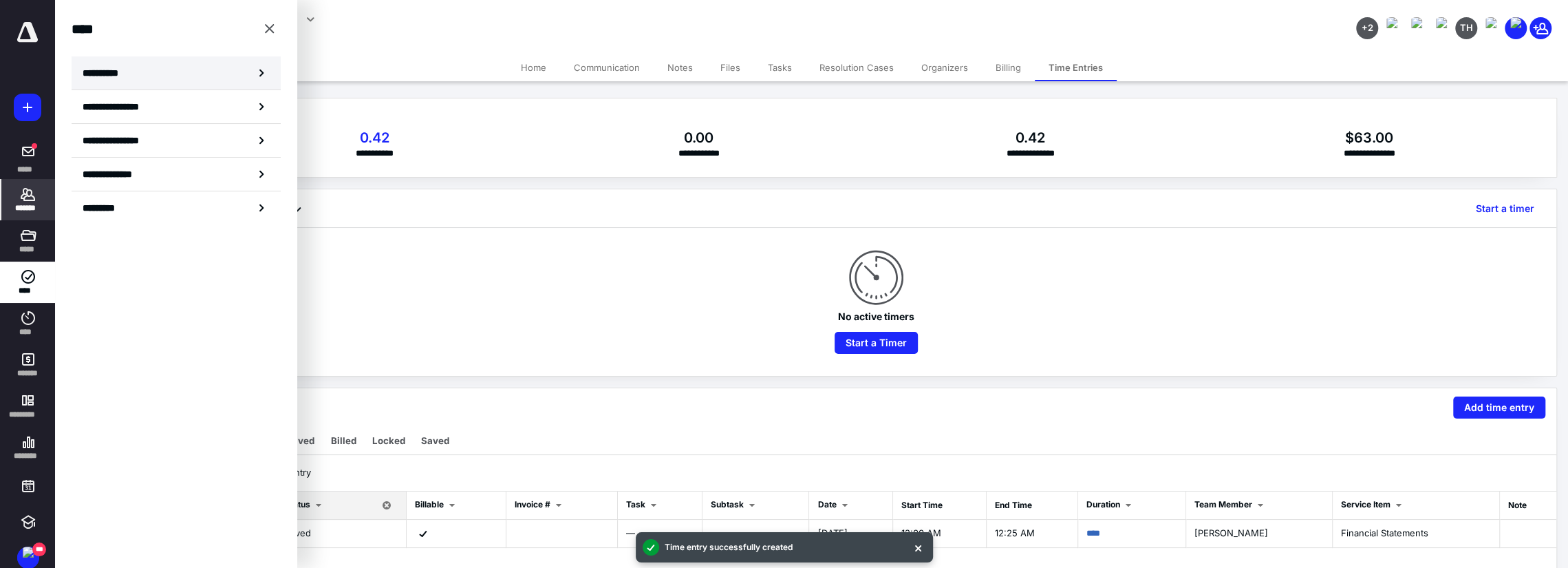 click on "**********" at bounding box center [105, 73] 